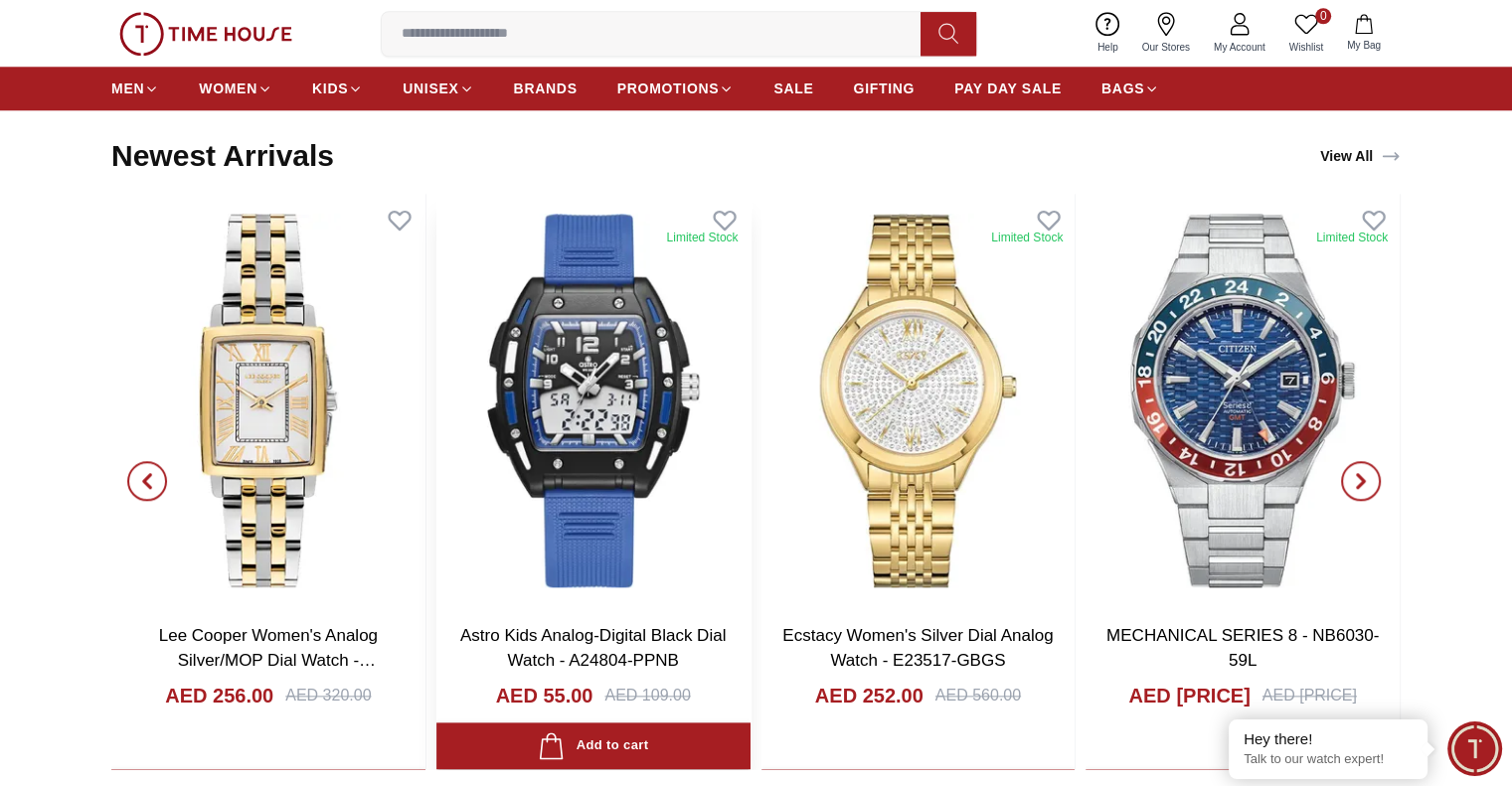scroll, scrollTop: 2087, scrollLeft: 0, axis: vertical 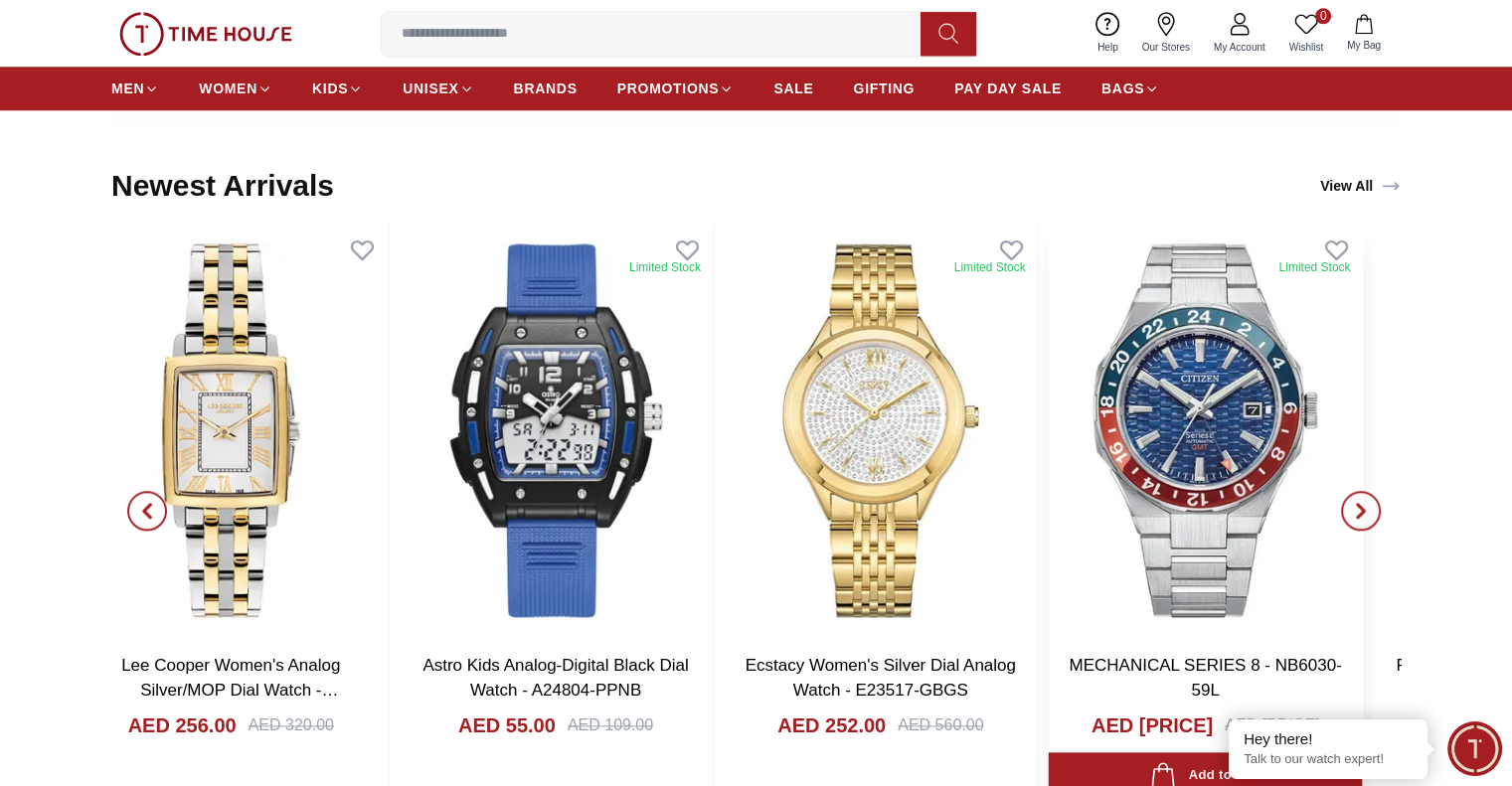 click at bounding box center [1206, 429] 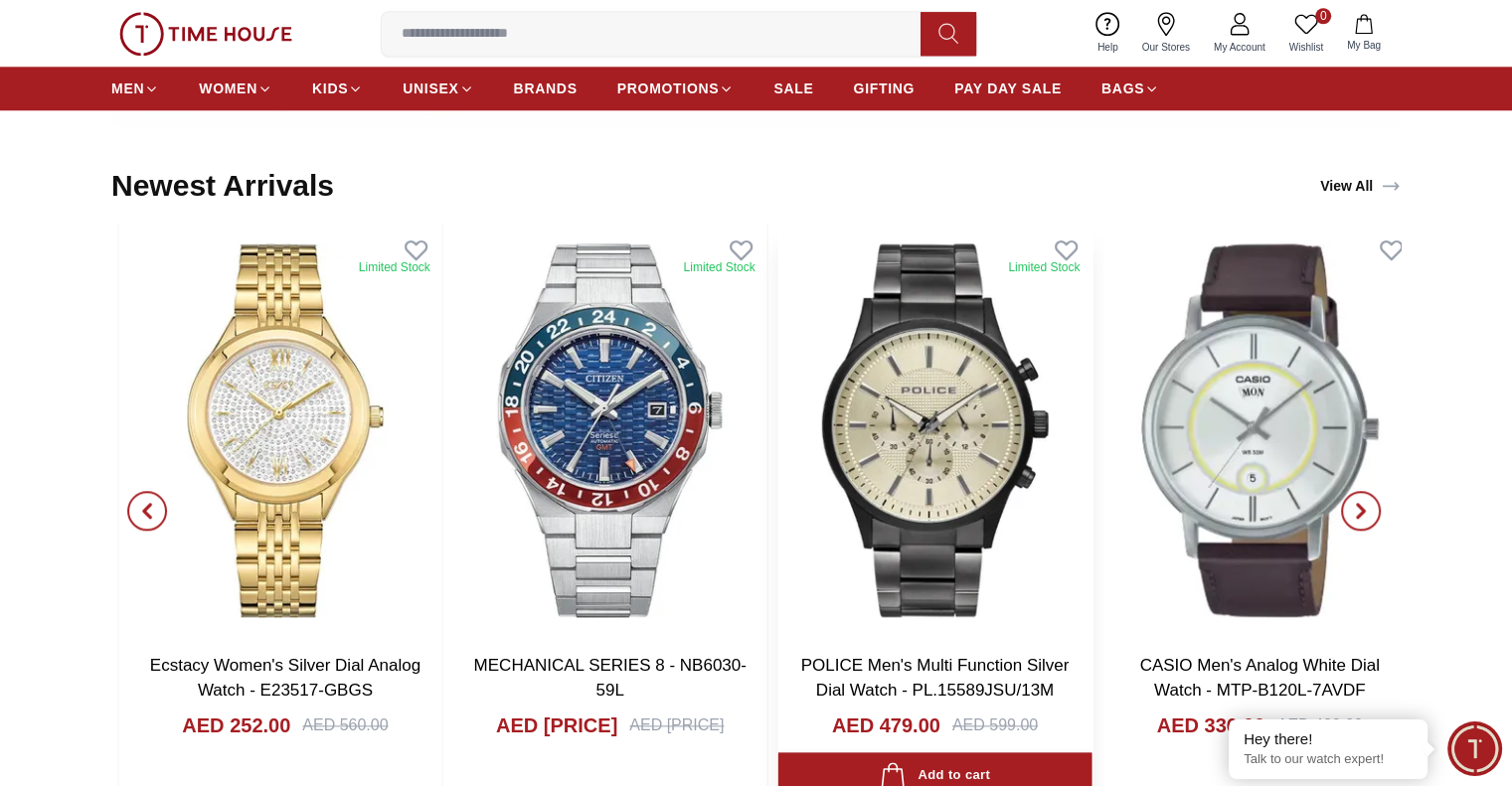 click at bounding box center [935, 429] 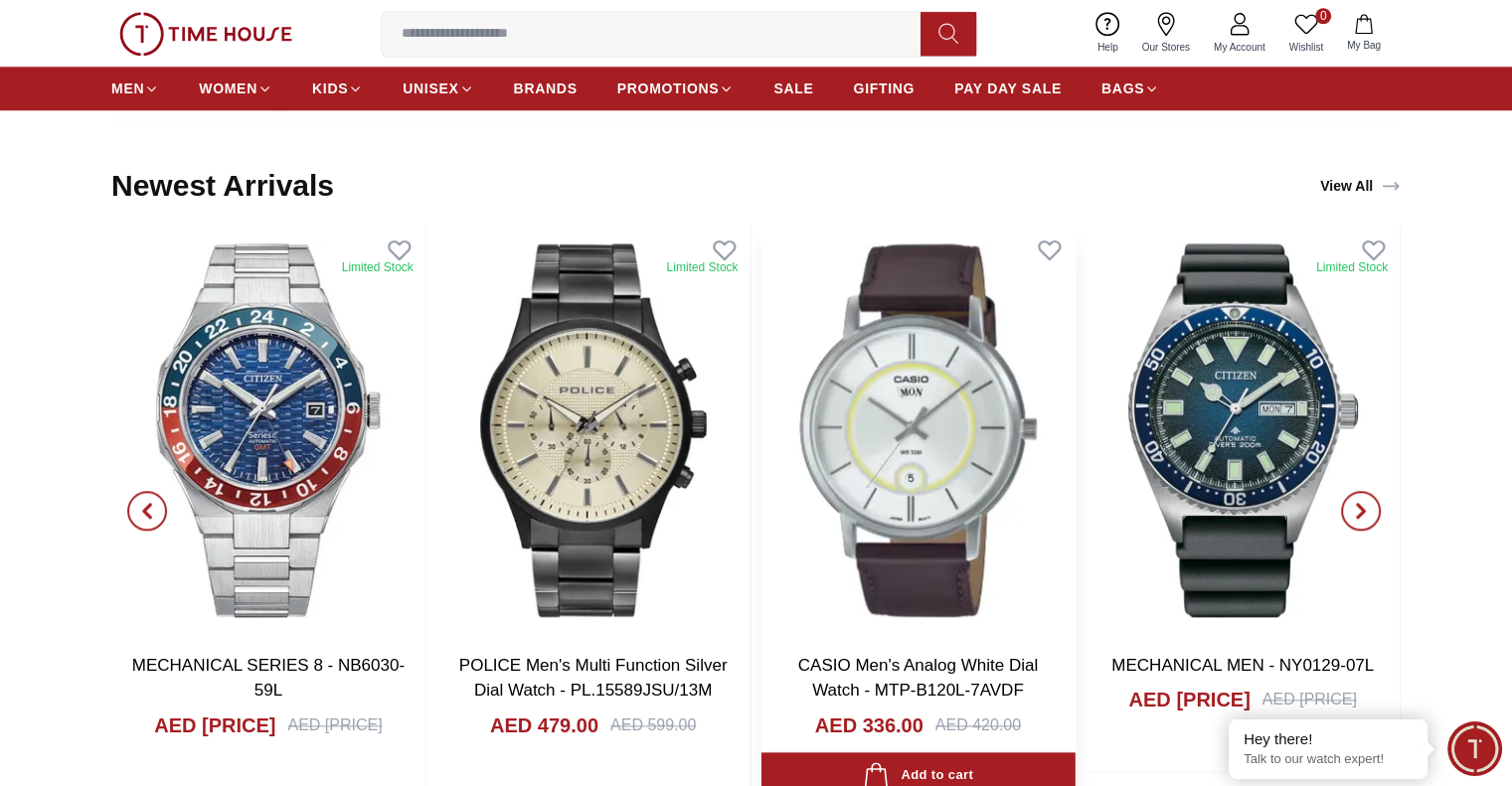 click at bounding box center [919, 429] 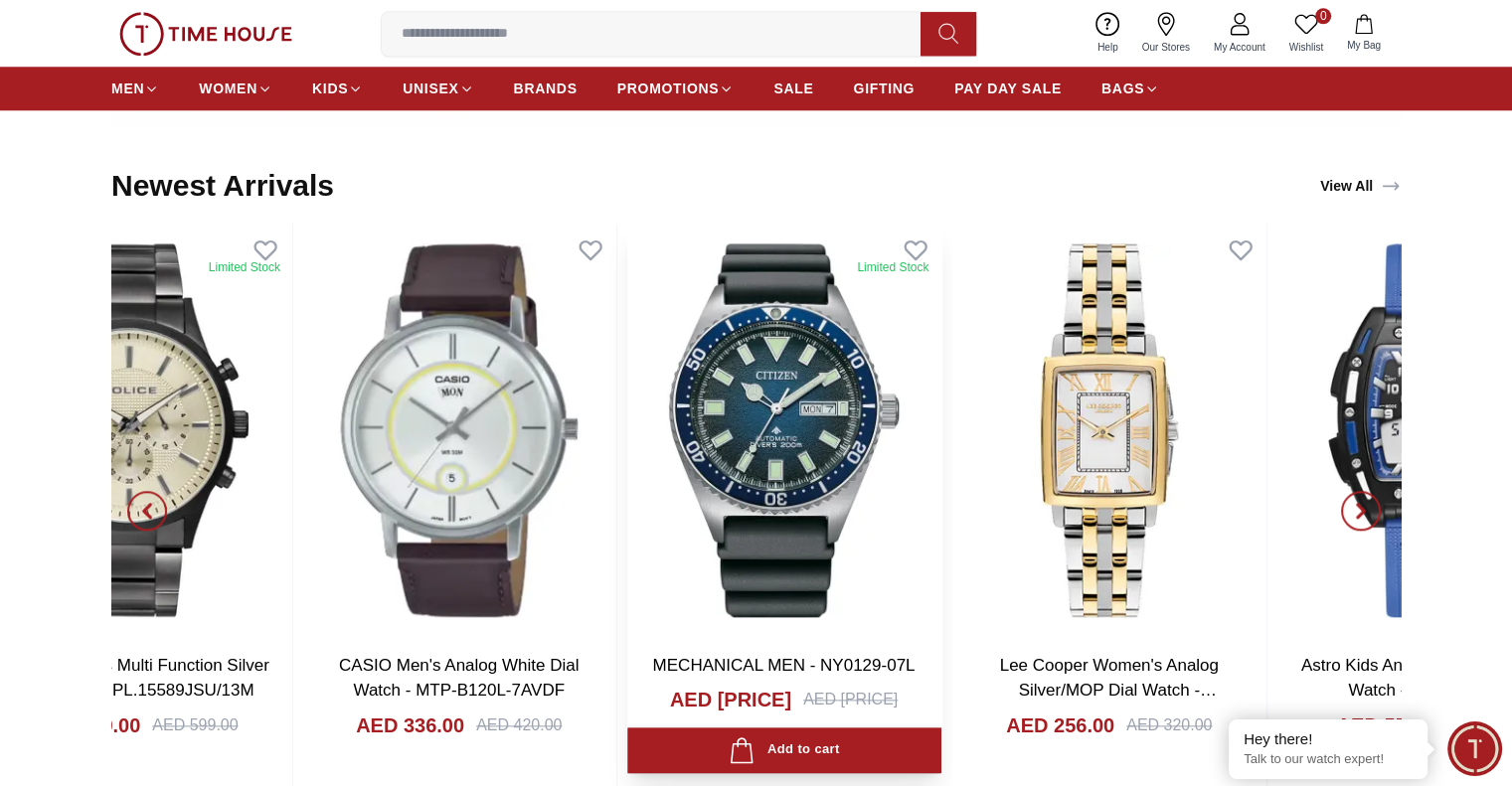 click on "Limited Stock Ecstacy Women's Silver Dial Analog Watch - E23517-GBGS AED [PRICE] AED [PRICE] Add to cart Add to cart Limited Stock MECHANICAL SERIES 8 - NB6030-59L AED [PRICE] AED [PRICE] Add to cart Add to cart Limited Stock POLICE Men's Multi Function Silver Dial Watch - PL.15589JSU/13M AED [PRICE] AED [PRICE] Add to cart Add to cart CASIO Men's Analog White Dial Watch - MTP-B120L-7AVDF AED [PRICE] AED [PRICE] Add to cart Add to cart Limited Stock MECHANICAL MEN - NY0129-07L AED [PRICE] AED [PRICE] Add to cart Add to cart Lee Cooper Women's Analog Silver/MOP Dial Watch - LC07940.220 AED [PRICE] AED [PRICE] Add to cart Add to cart Limited Stock Astro Kids Analog-Digital Black Dial Watch - A24804-PPNB AED [PRICE] AED [PRICE] Add to cart Add to cart" at bounding box center [756, 511] 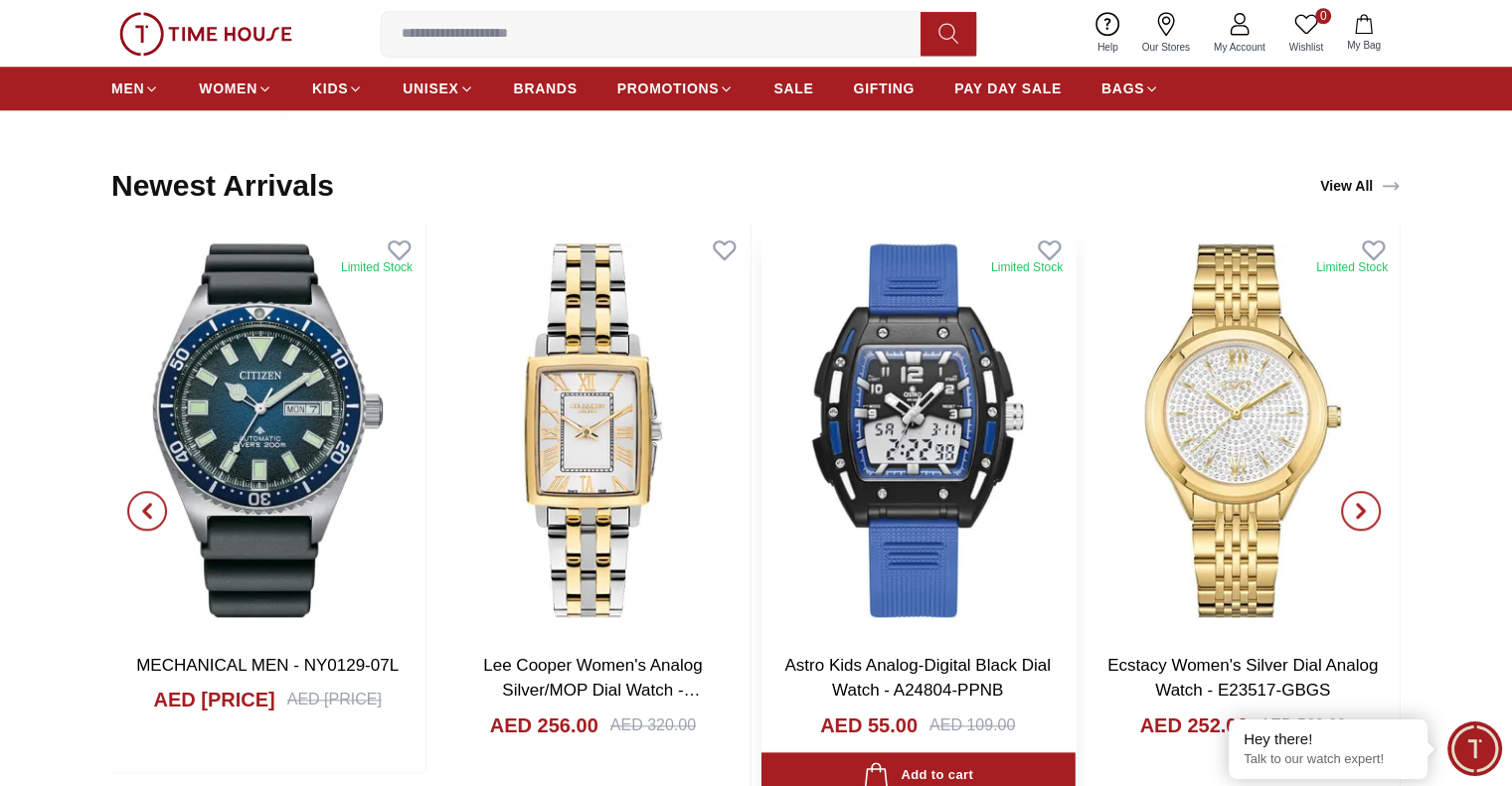 click at bounding box center (919, 429) 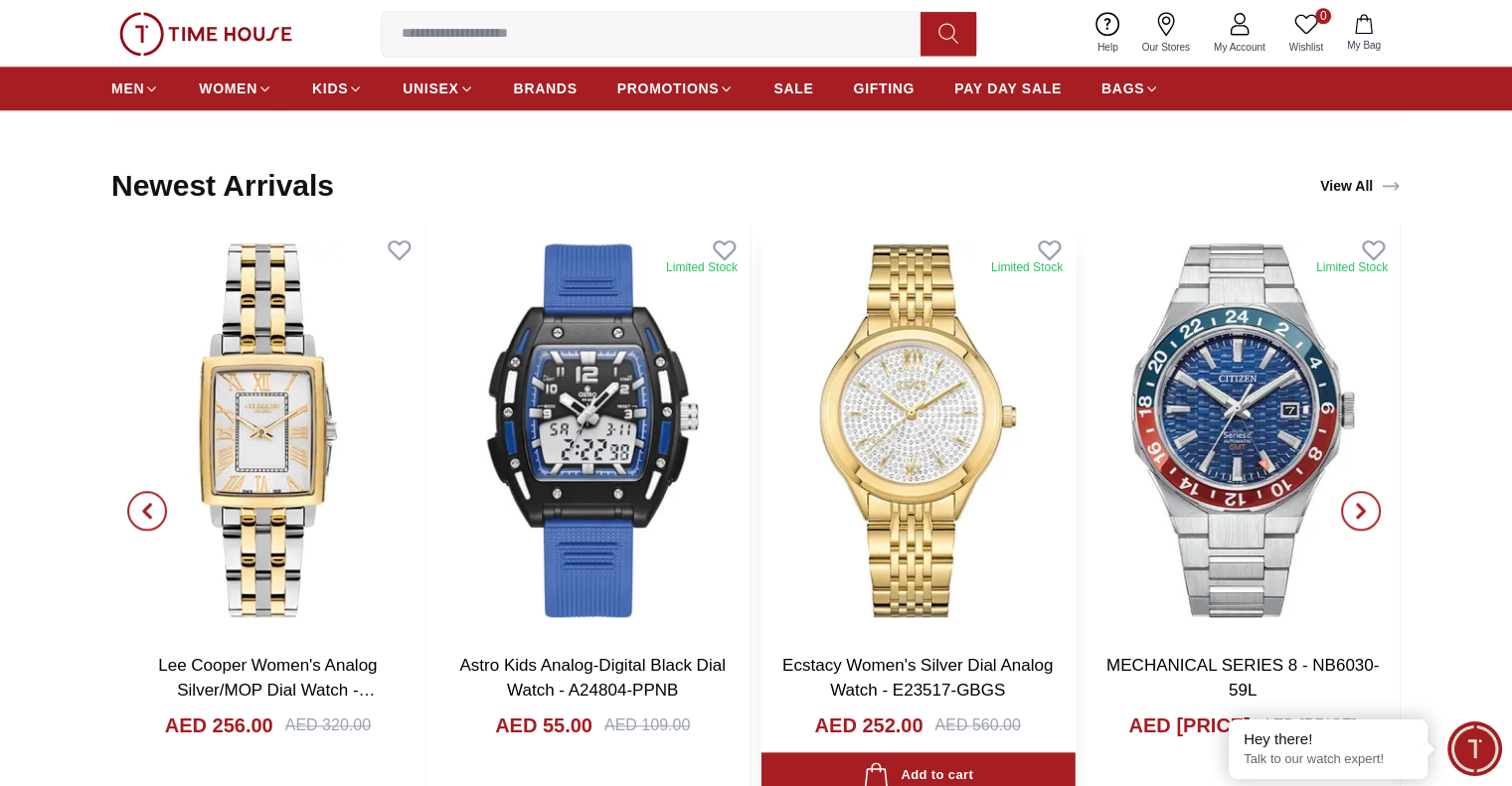 click at bounding box center [919, 429] 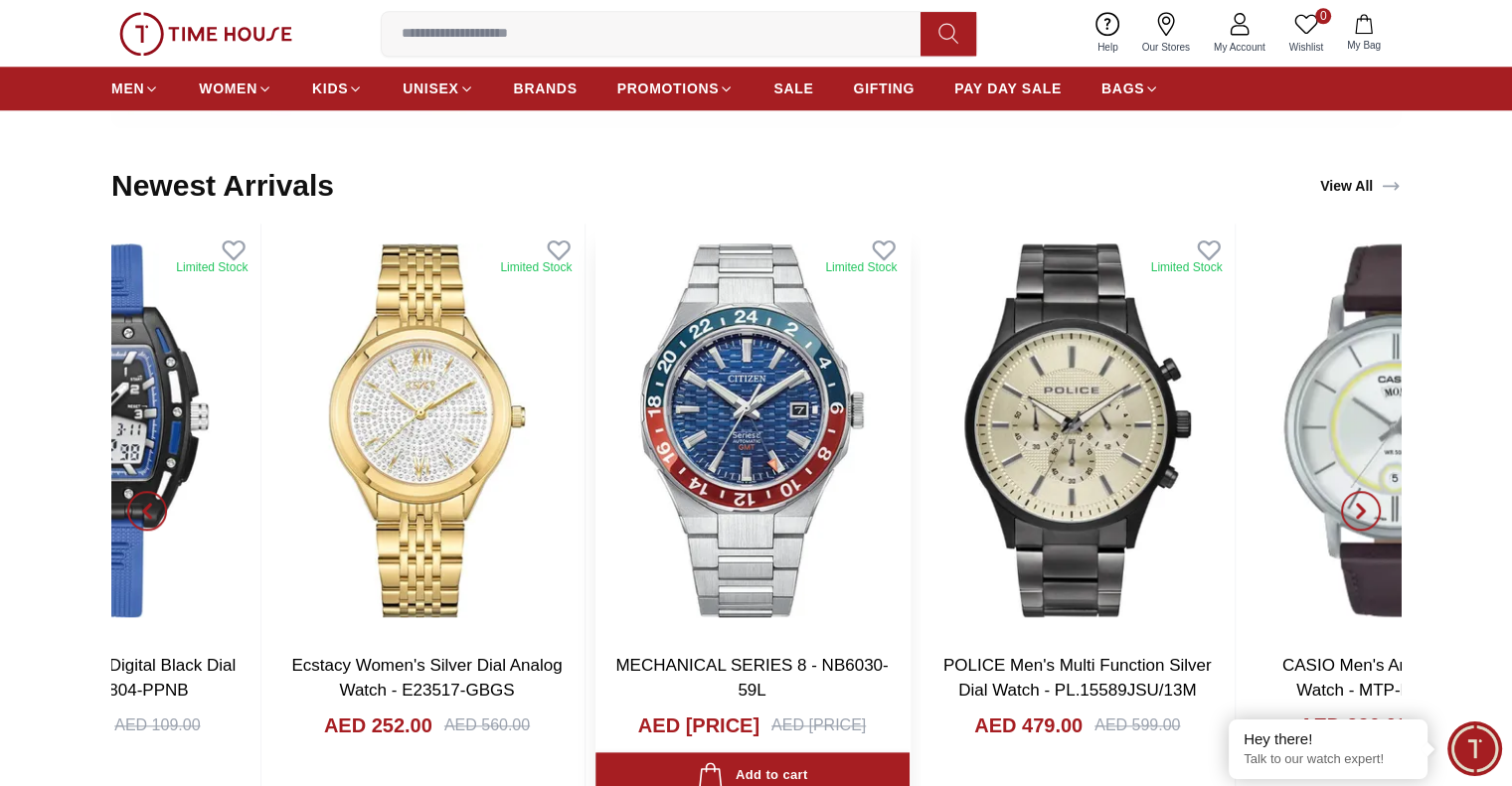 click at bounding box center [753, 429] 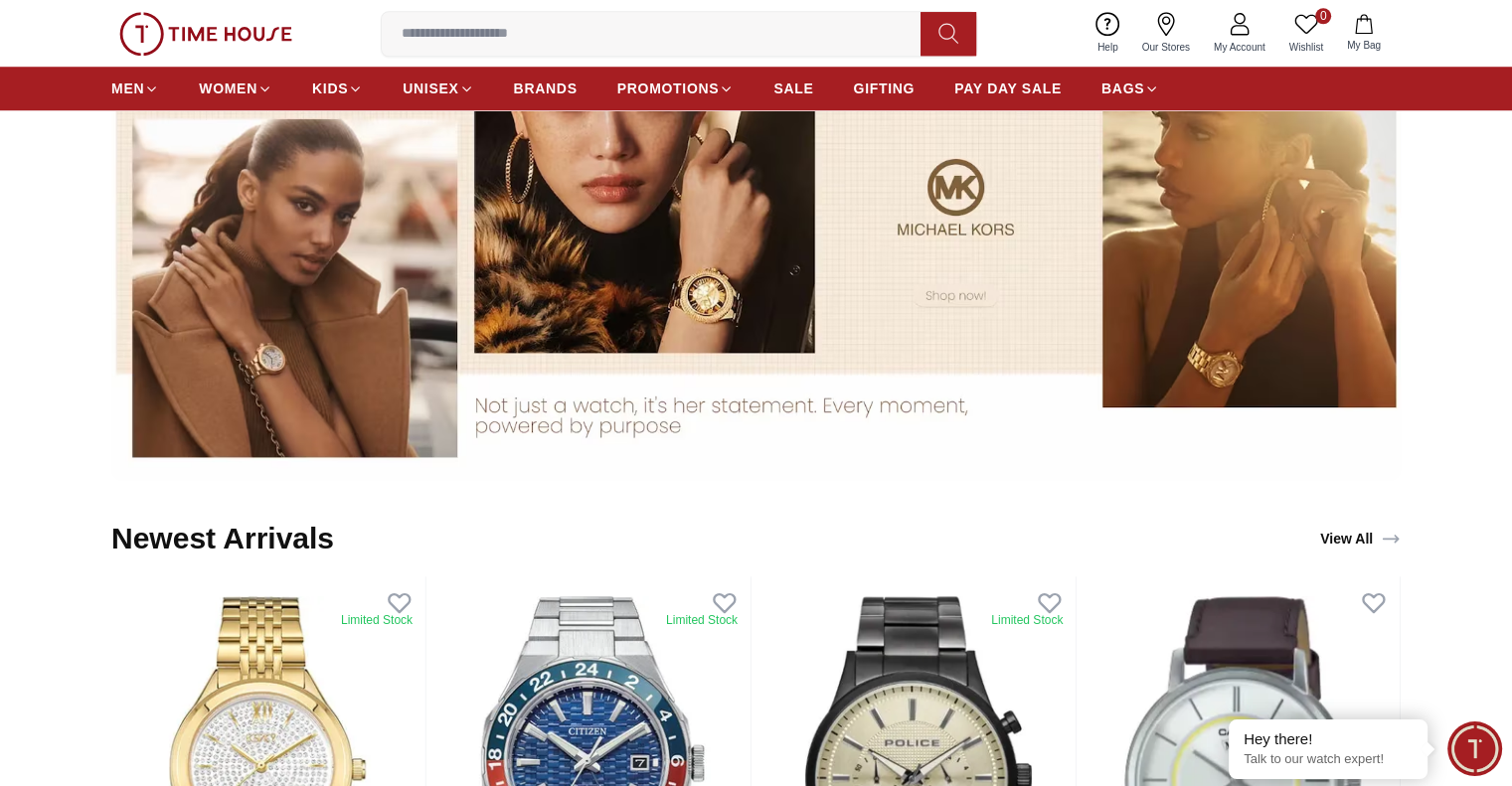 scroll, scrollTop: 1491, scrollLeft: 0, axis: vertical 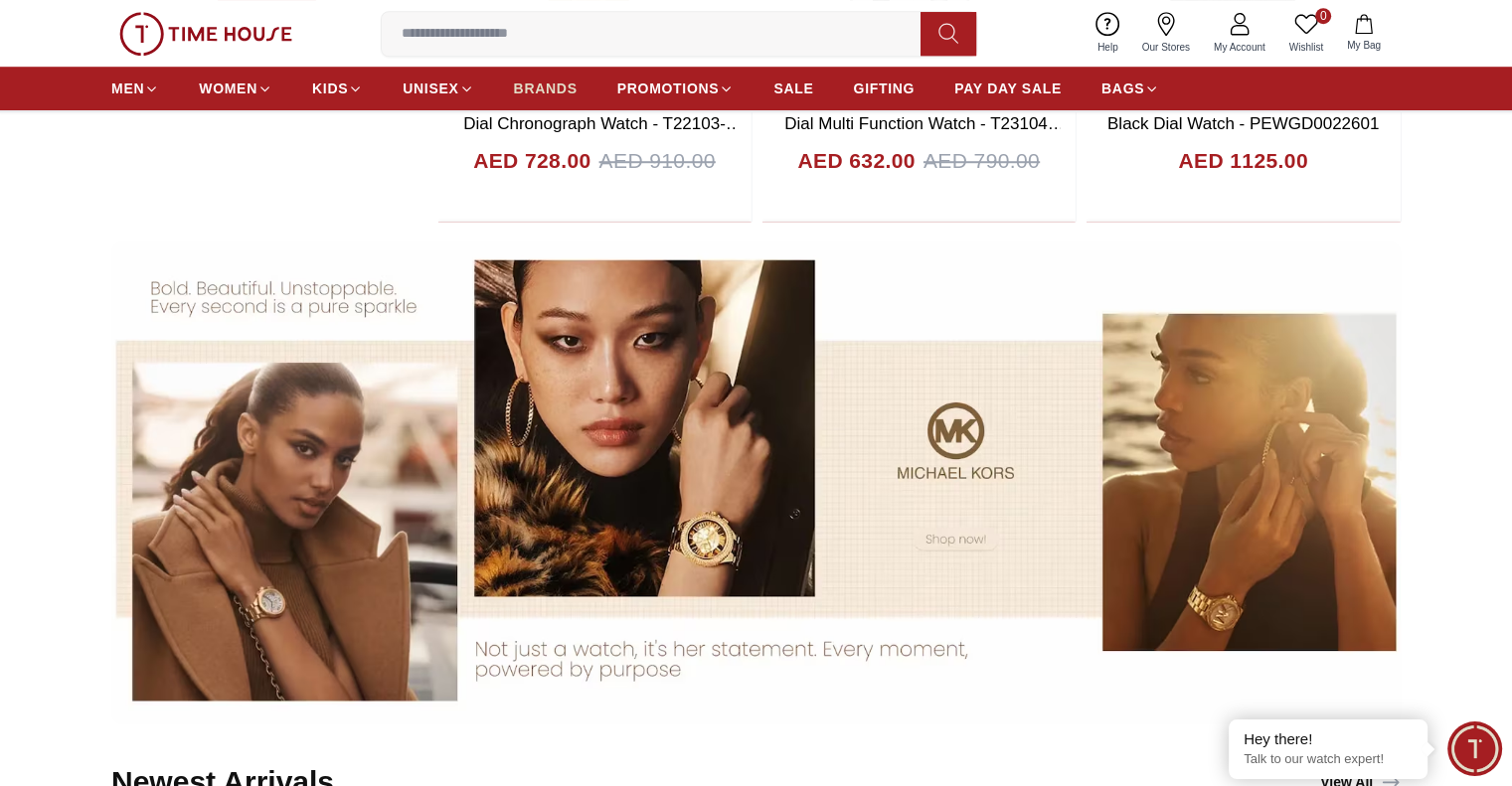 click on "BRANDS" at bounding box center [546, 88] 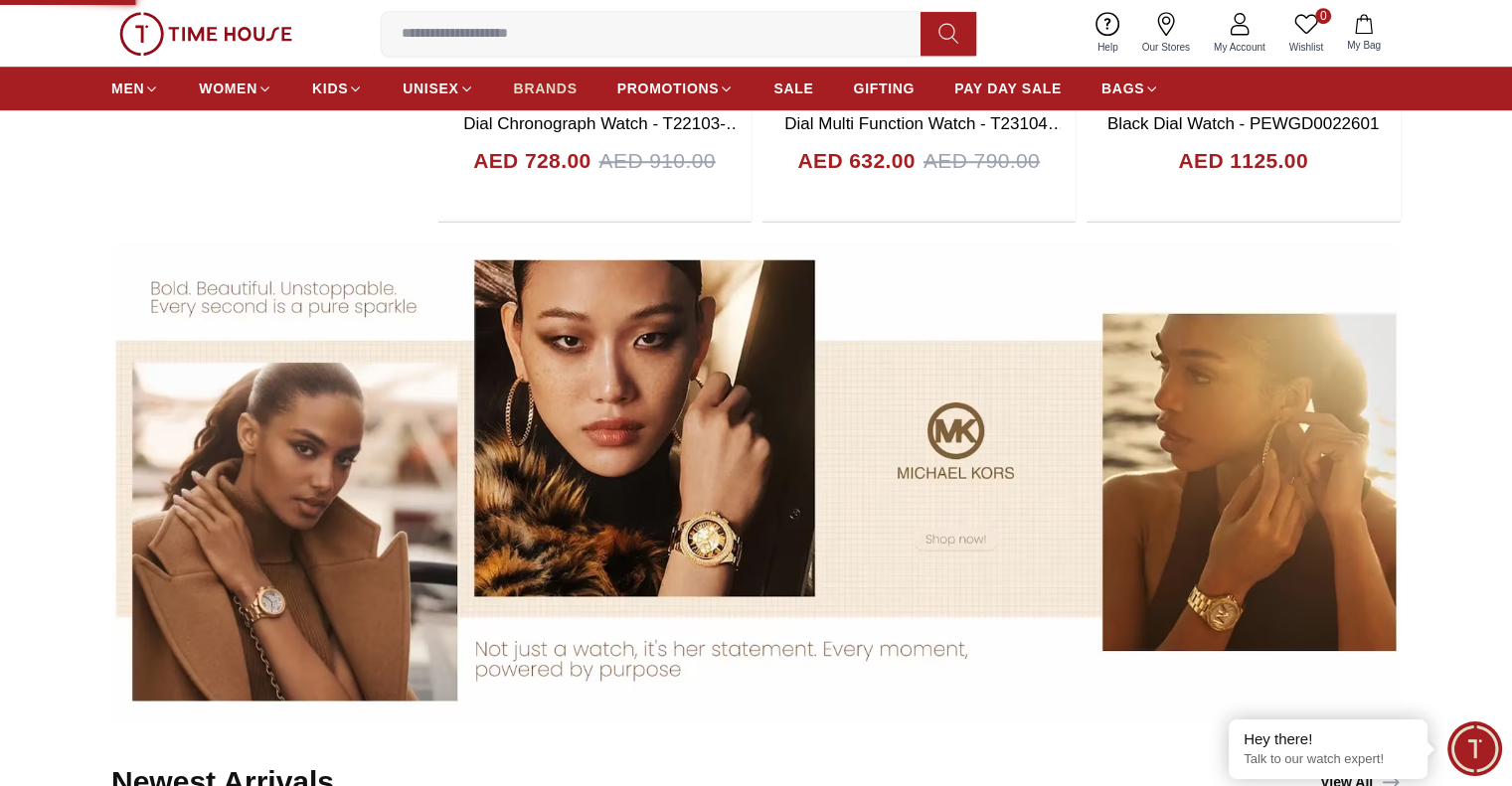 scroll, scrollTop: 0, scrollLeft: 0, axis: both 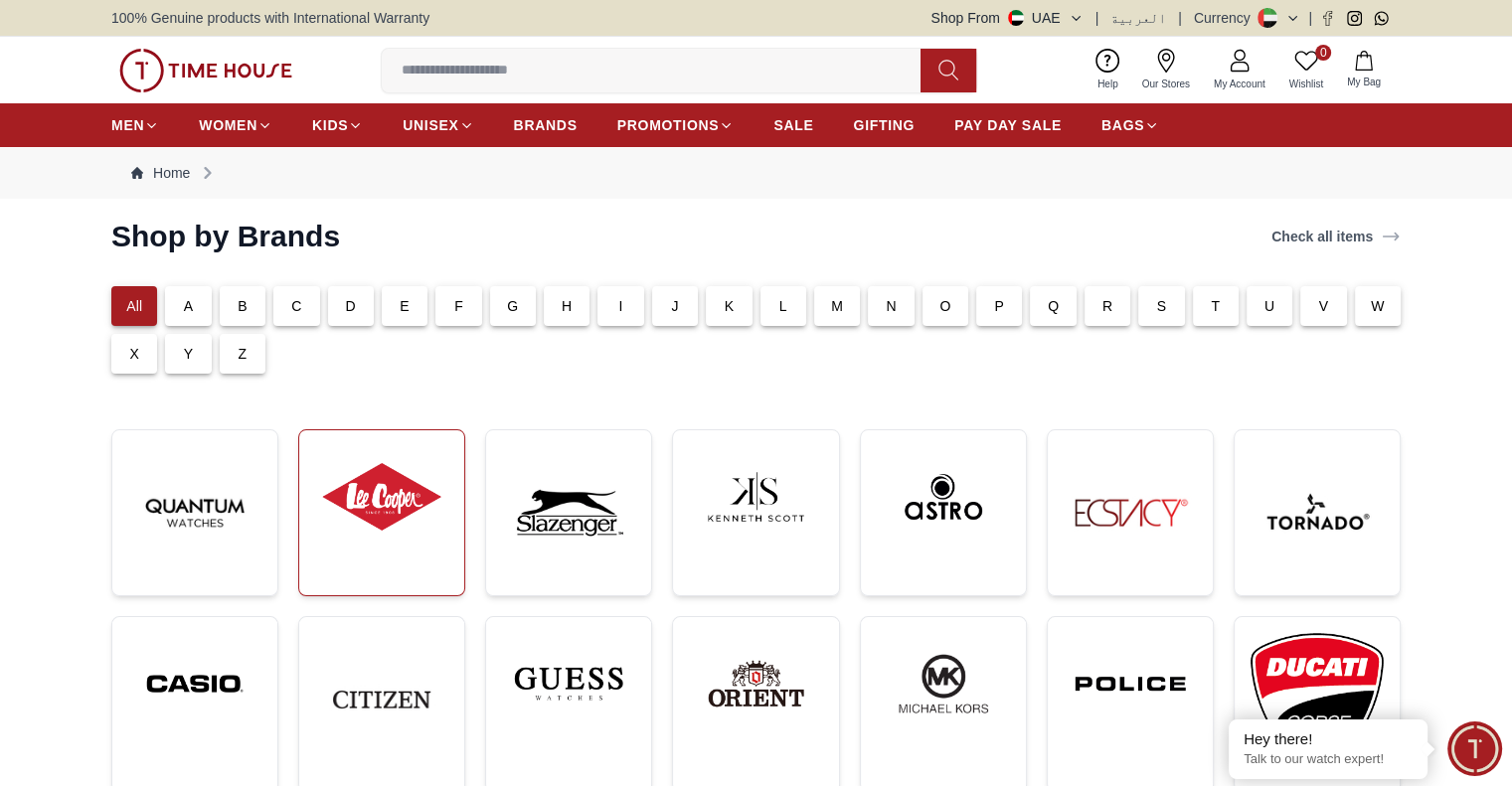 click at bounding box center (382, 497) 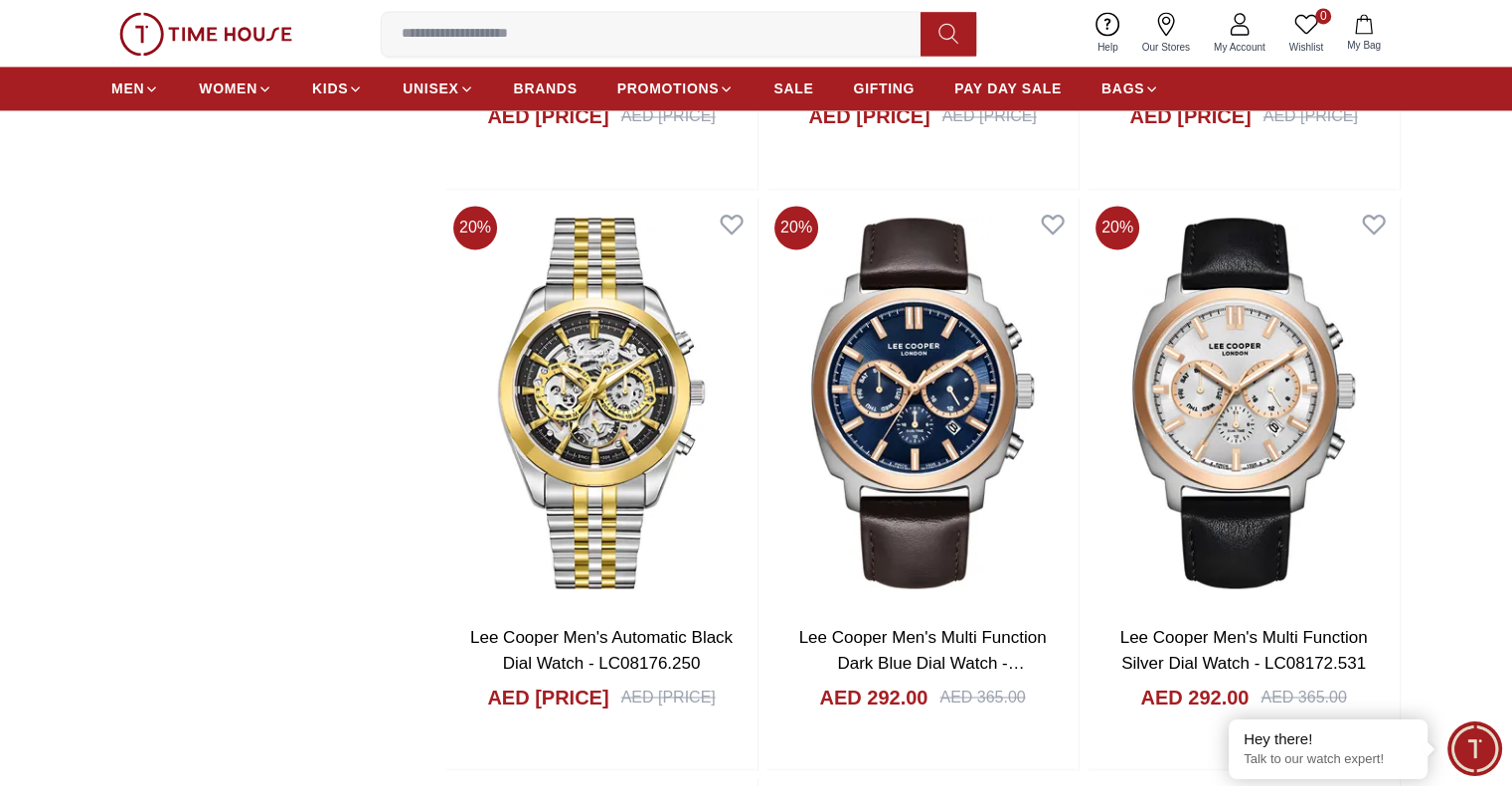 scroll, scrollTop: 3080, scrollLeft: 0, axis: vertical 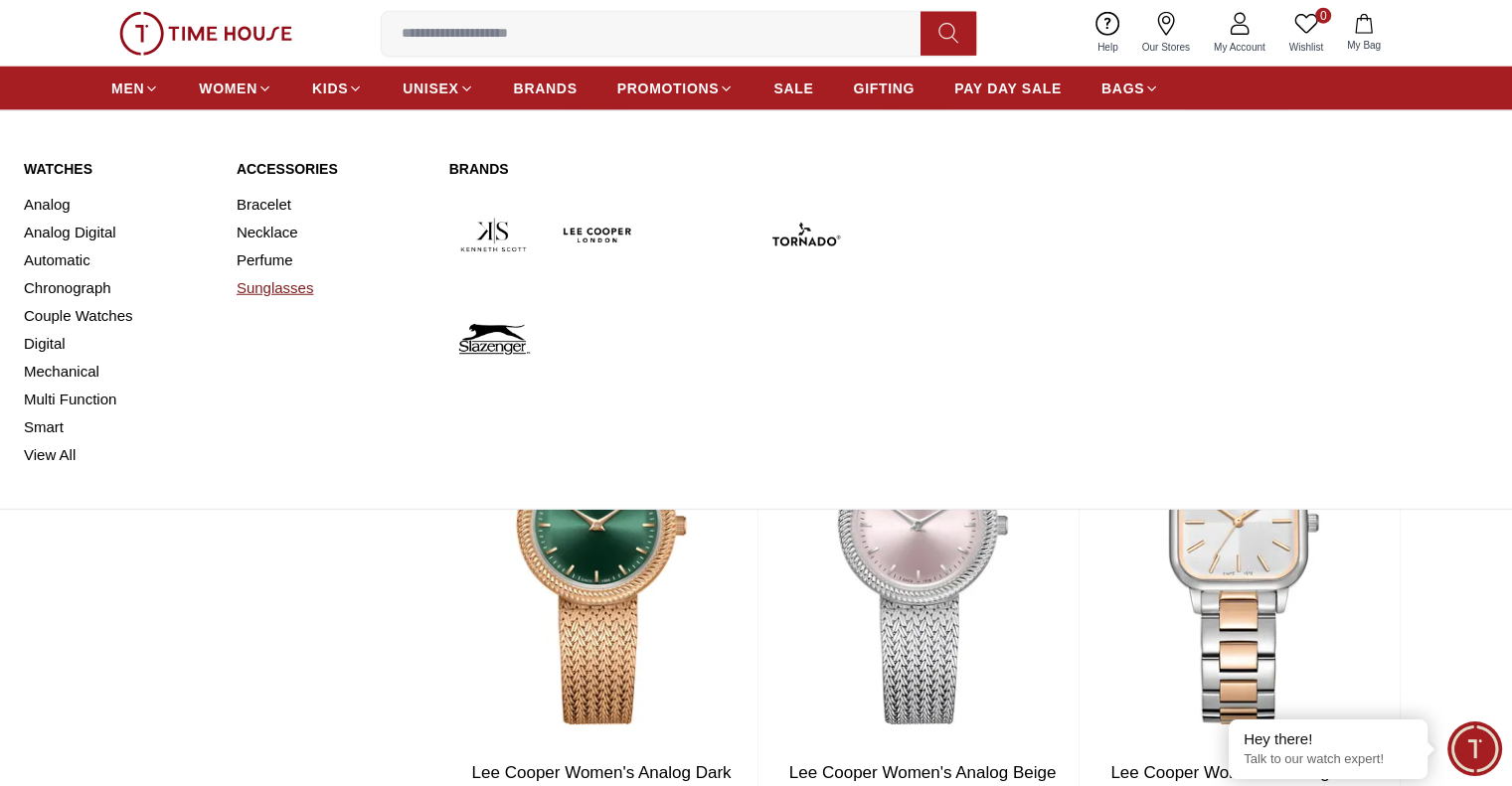 click on "Sunglasses" at bounding box center [331, 288] 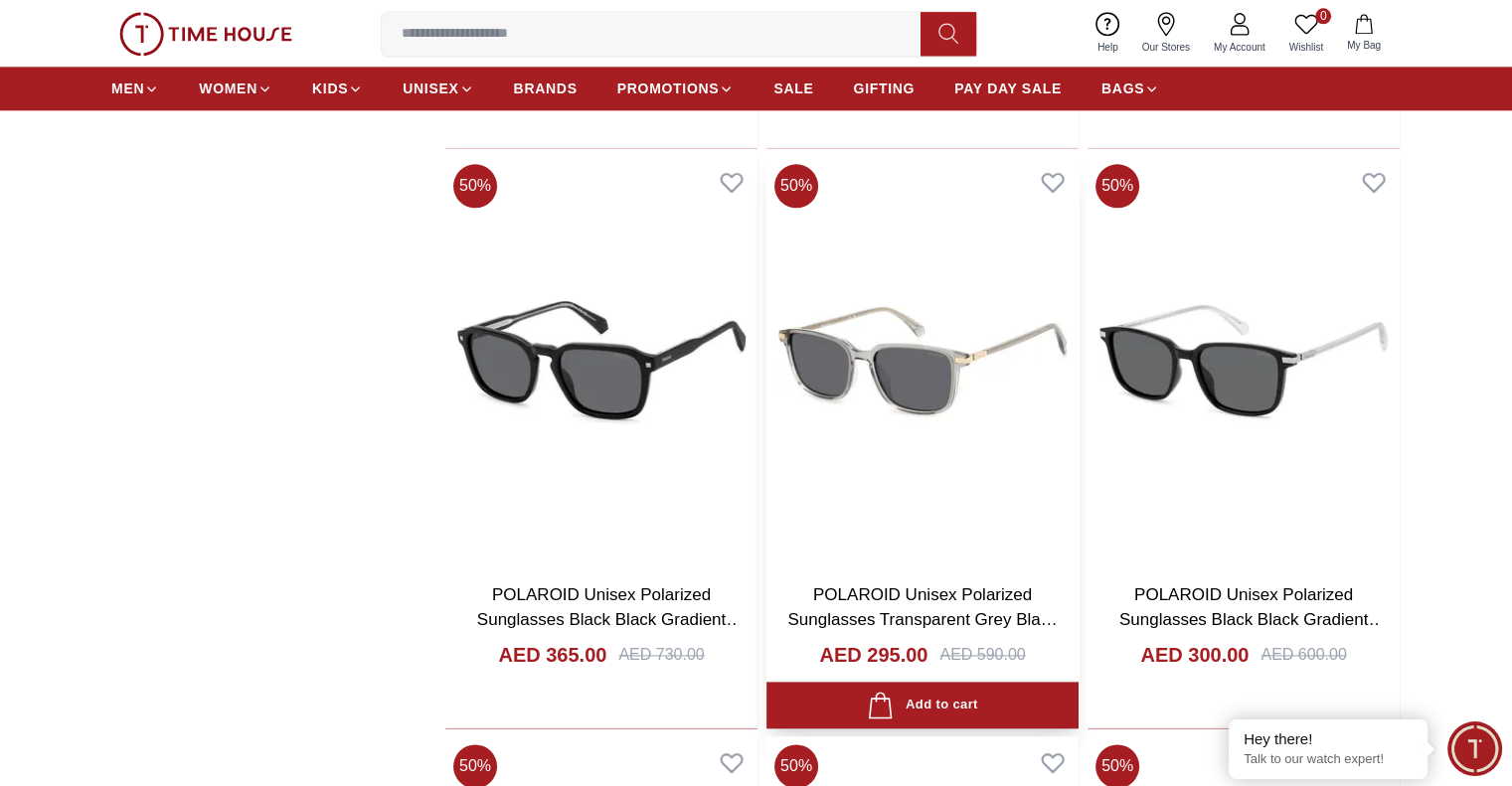 scroll, scrollTop: 2186, scrollLeft: 0, axis: vertical 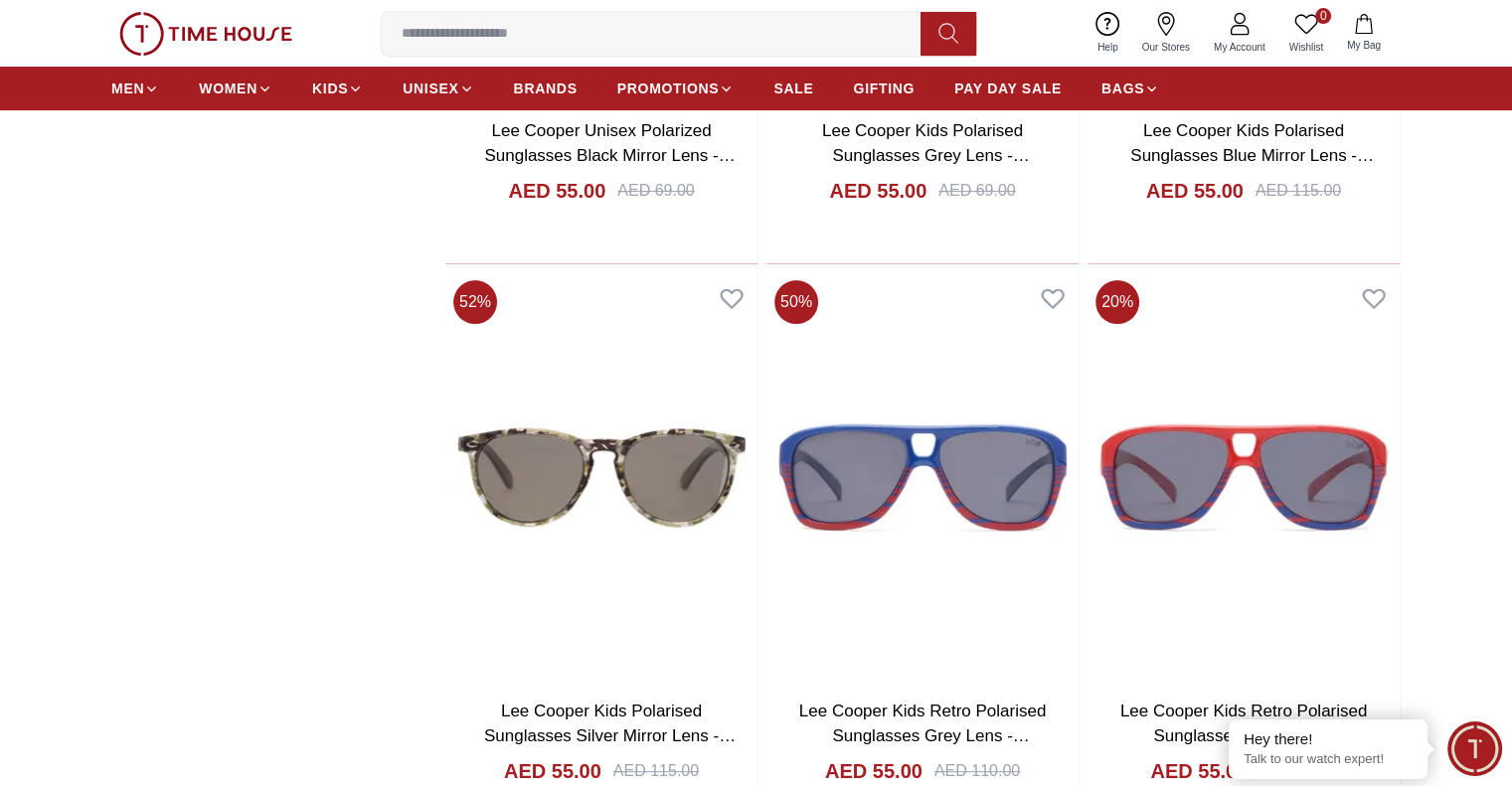 click on "Add to cart" at bounding box center [1244, 4884] 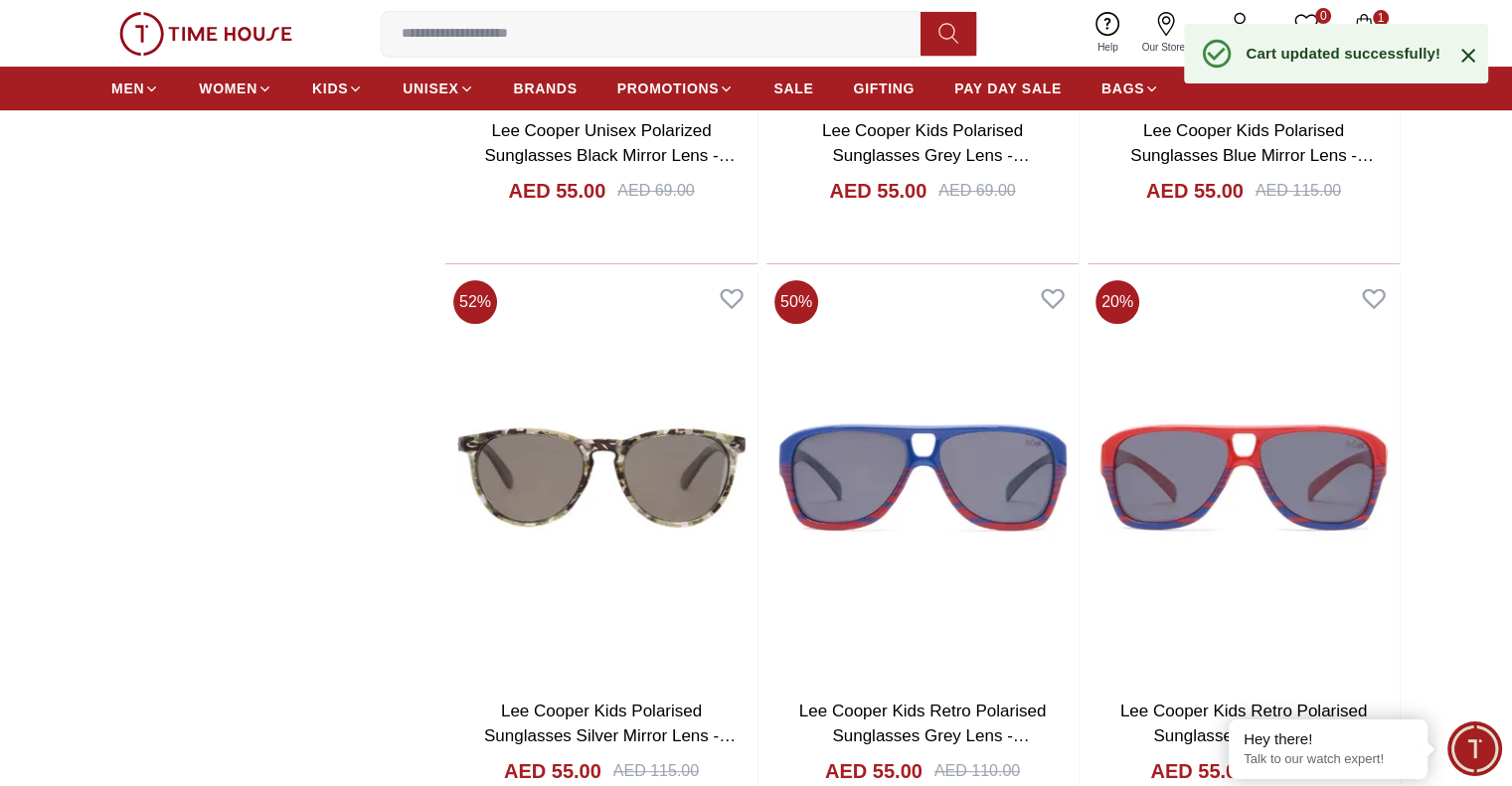 click on "Add to cart" at bounding box center [1243, 4884] 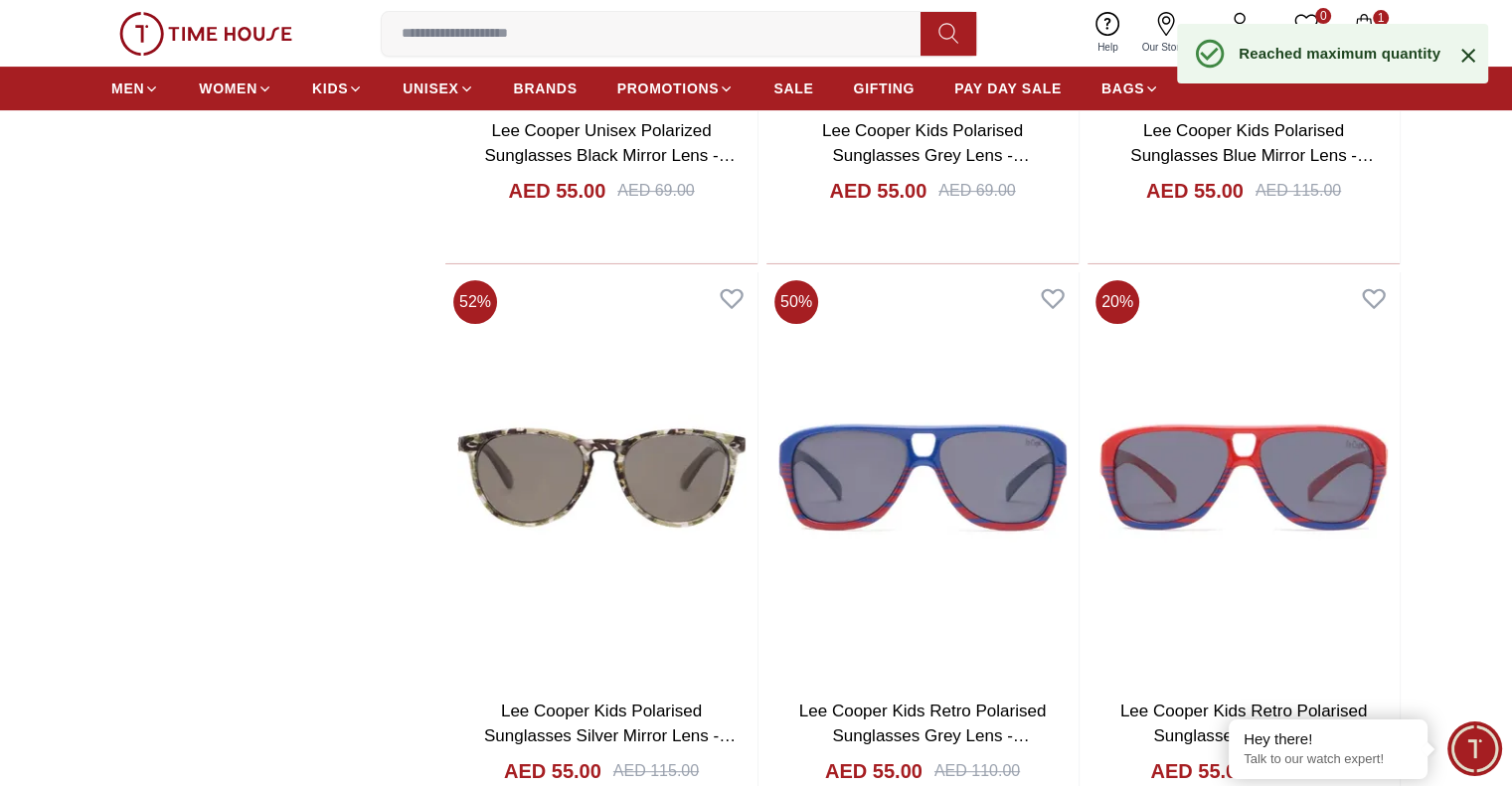 click on "Add to cart" at bounding box center [923, 4884] 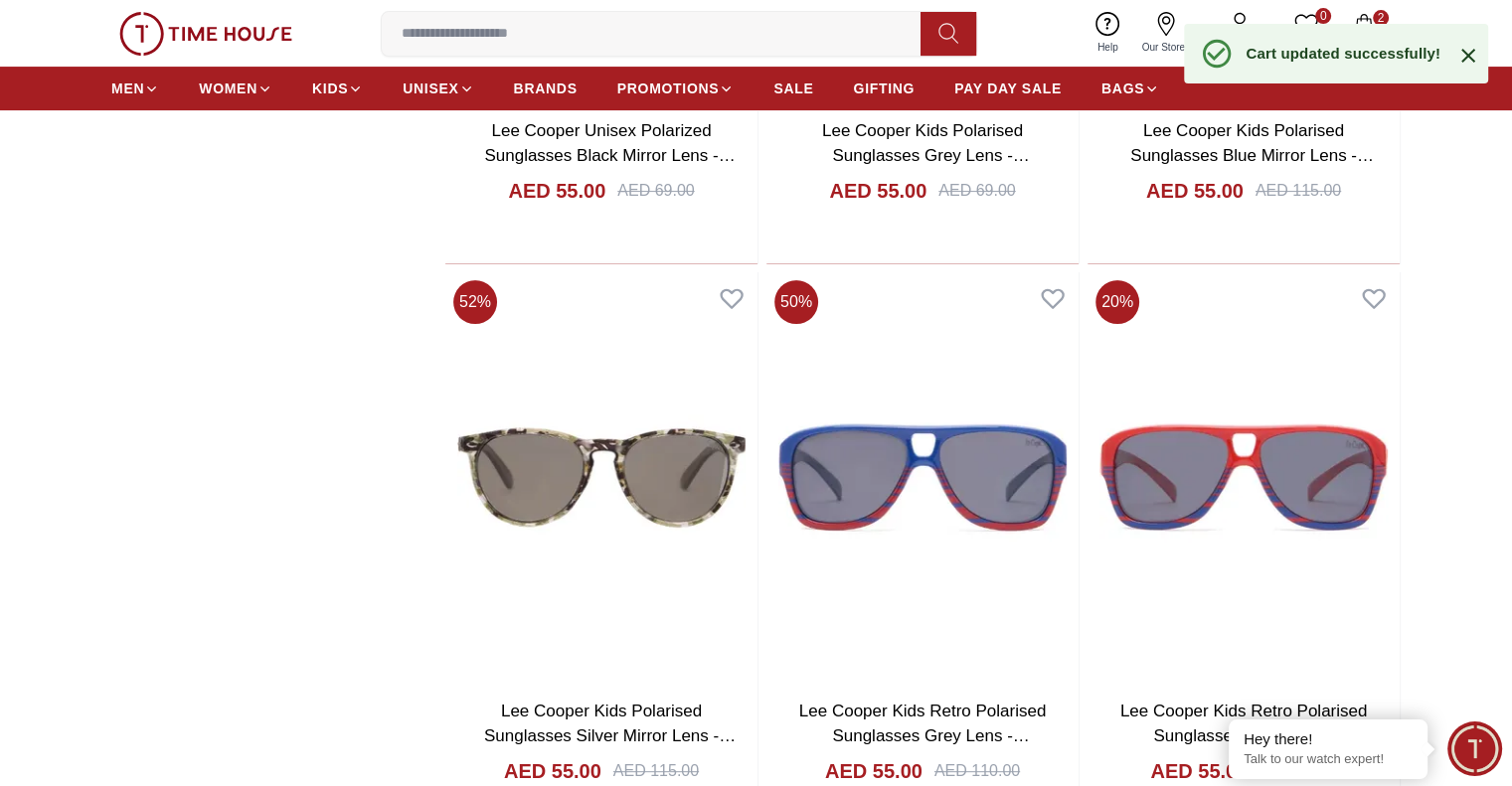 click 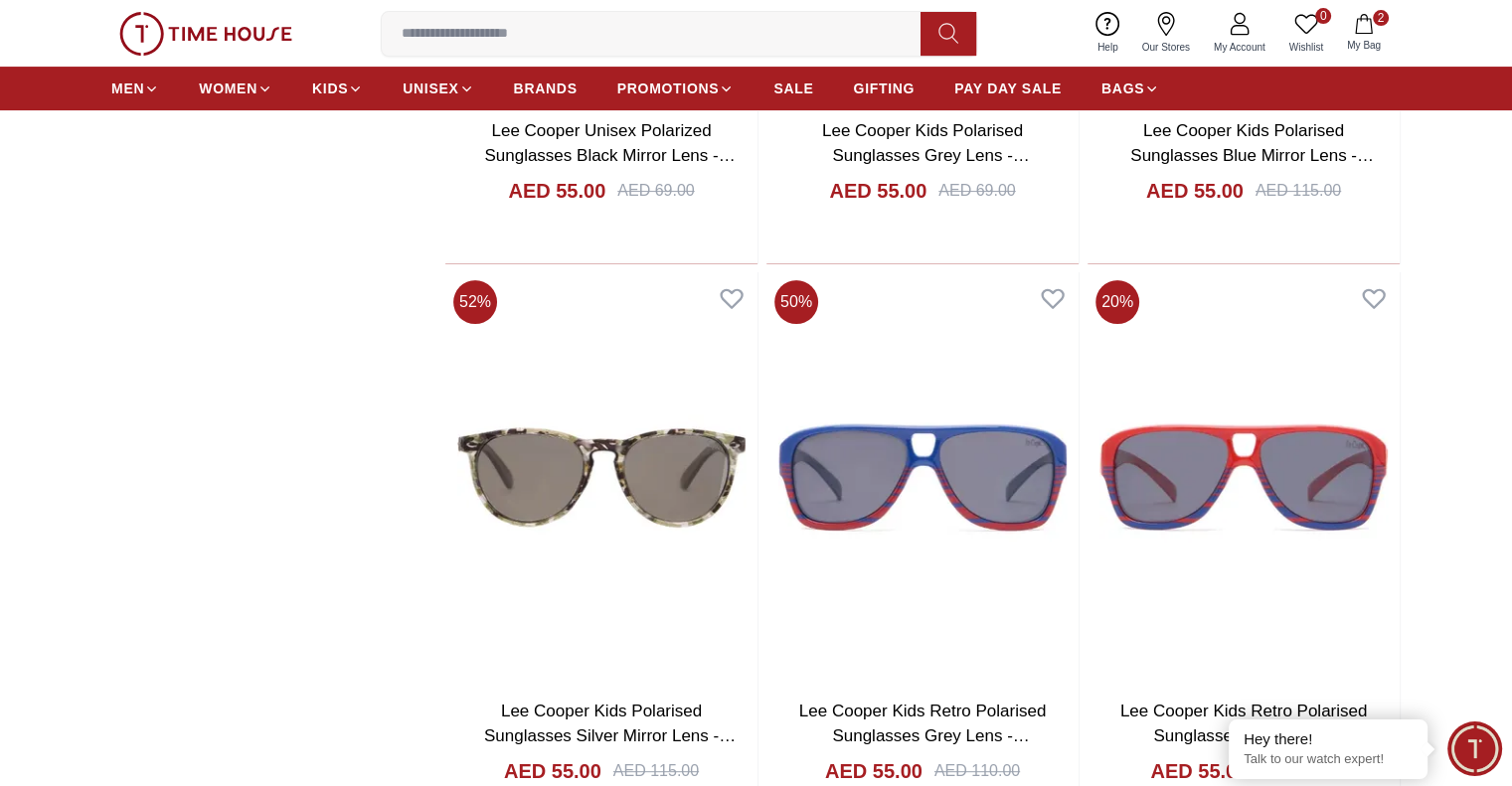 click on "[NUMBER] My Bag" at bounding box center (1364, 33) 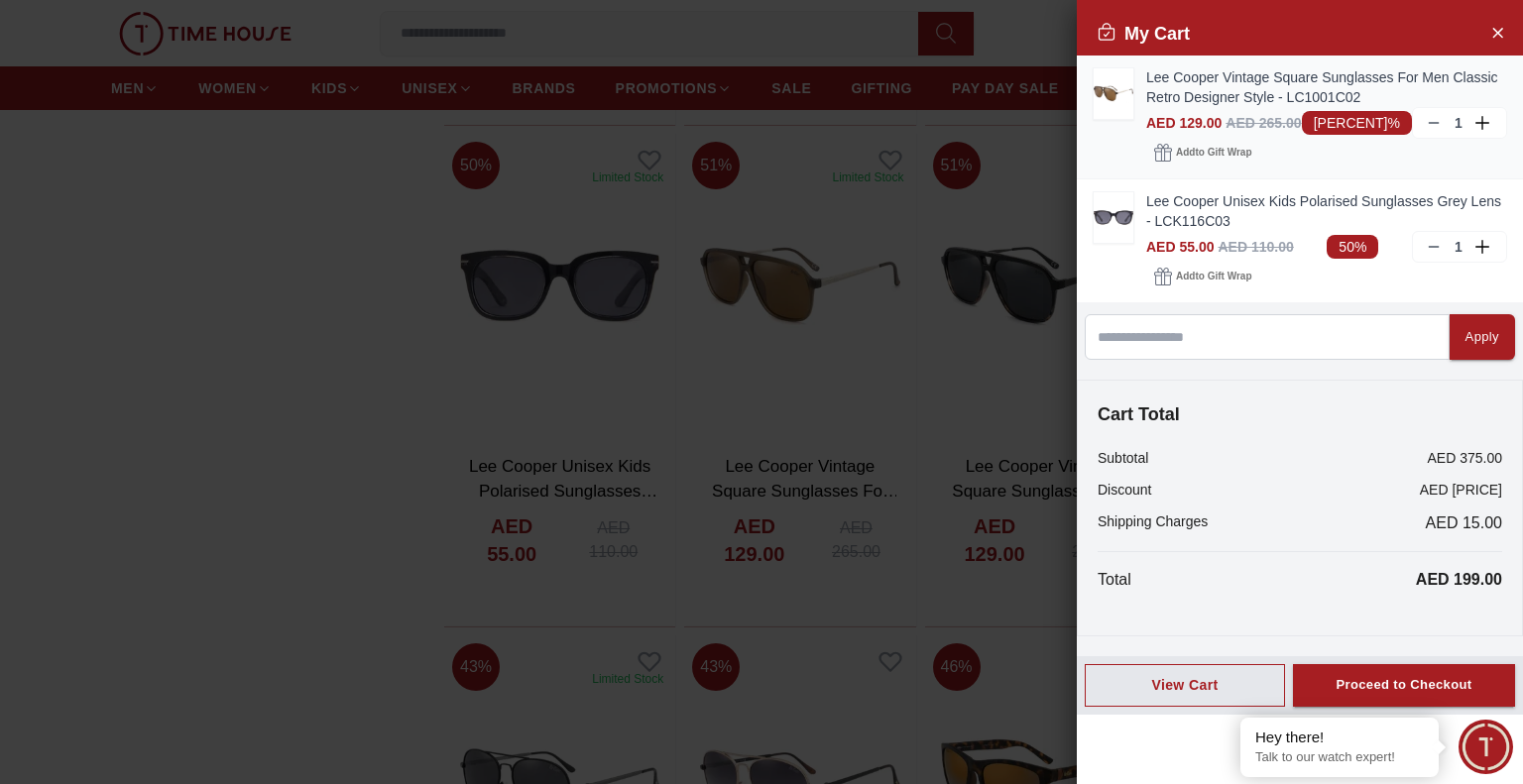 click 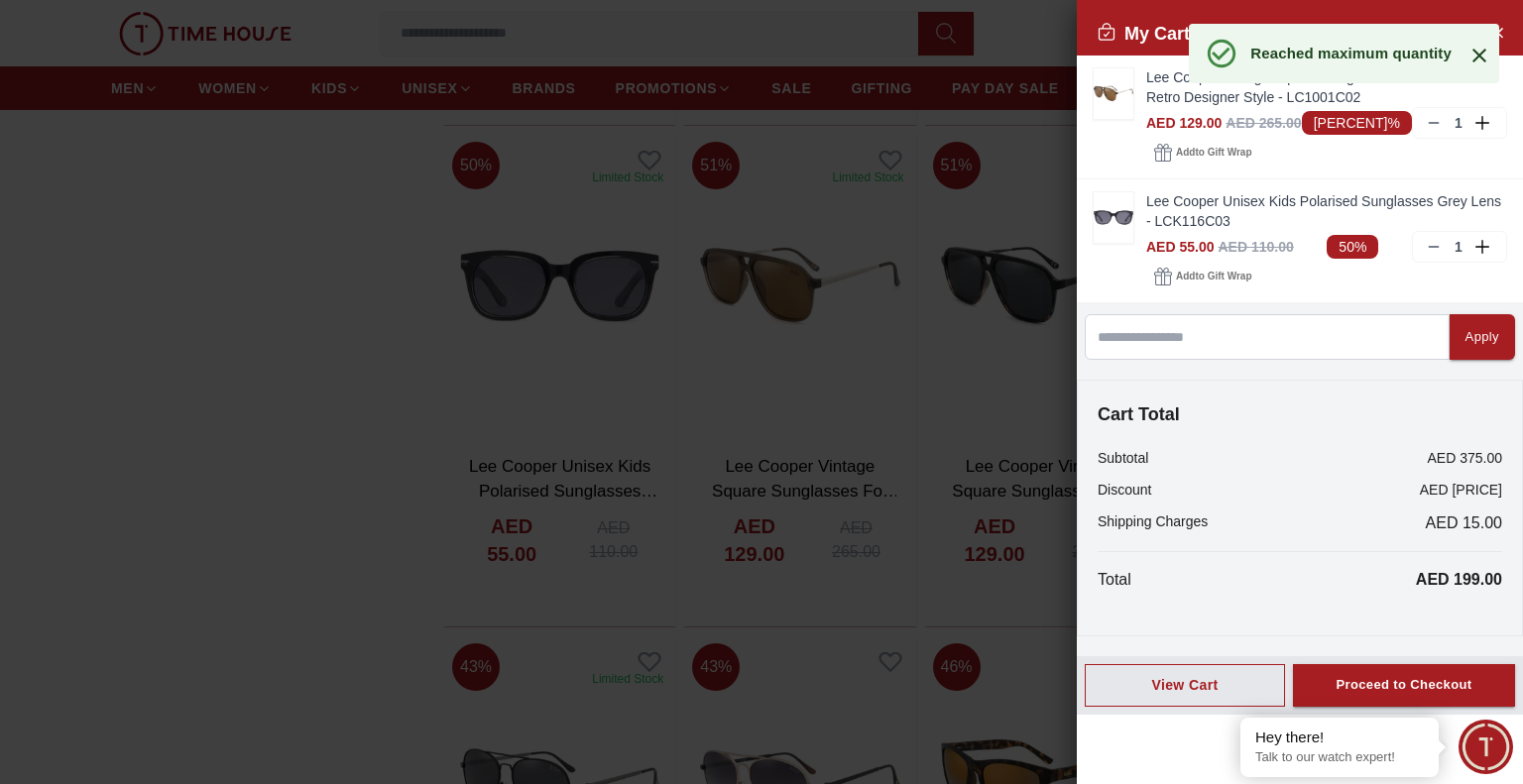 click 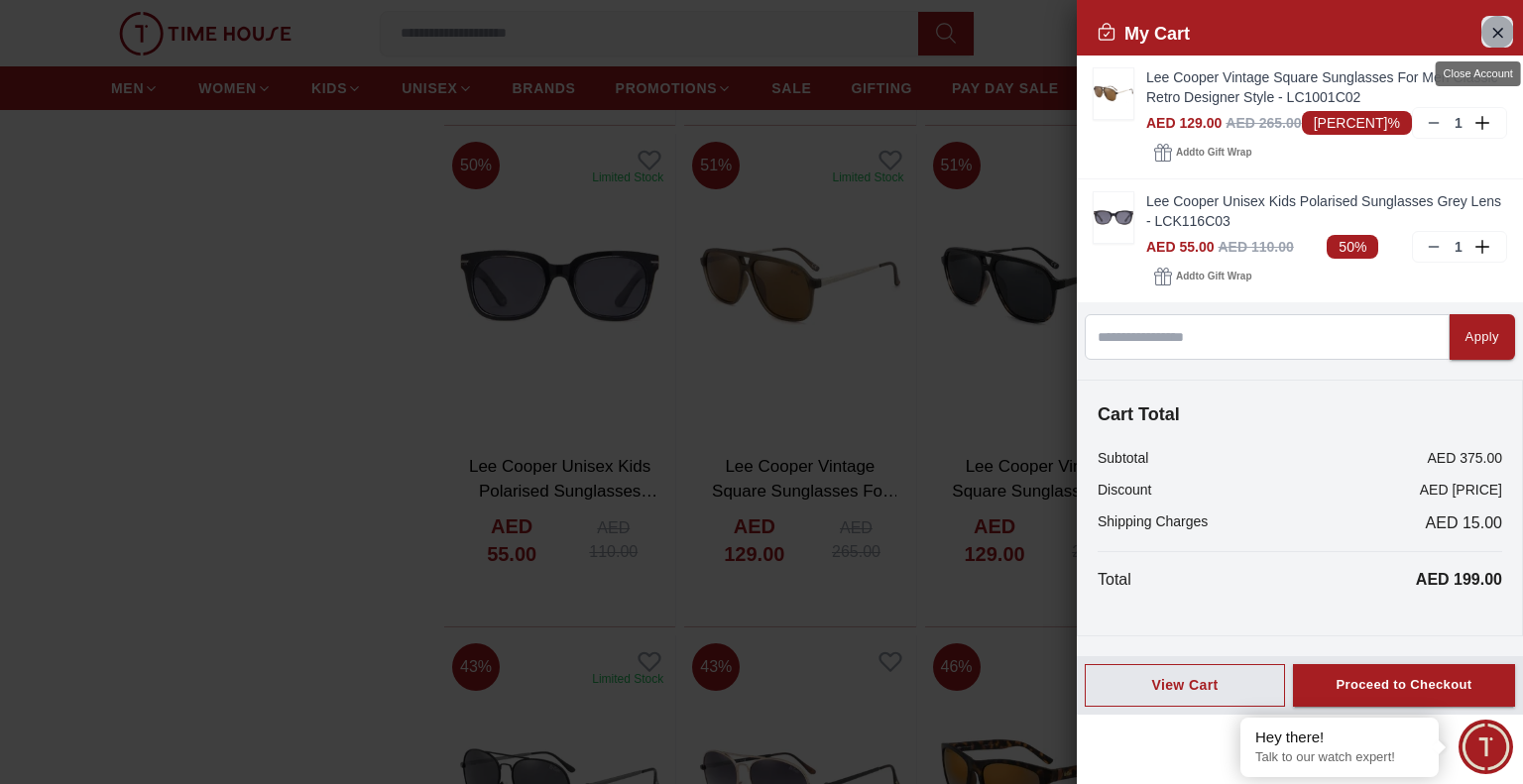 click 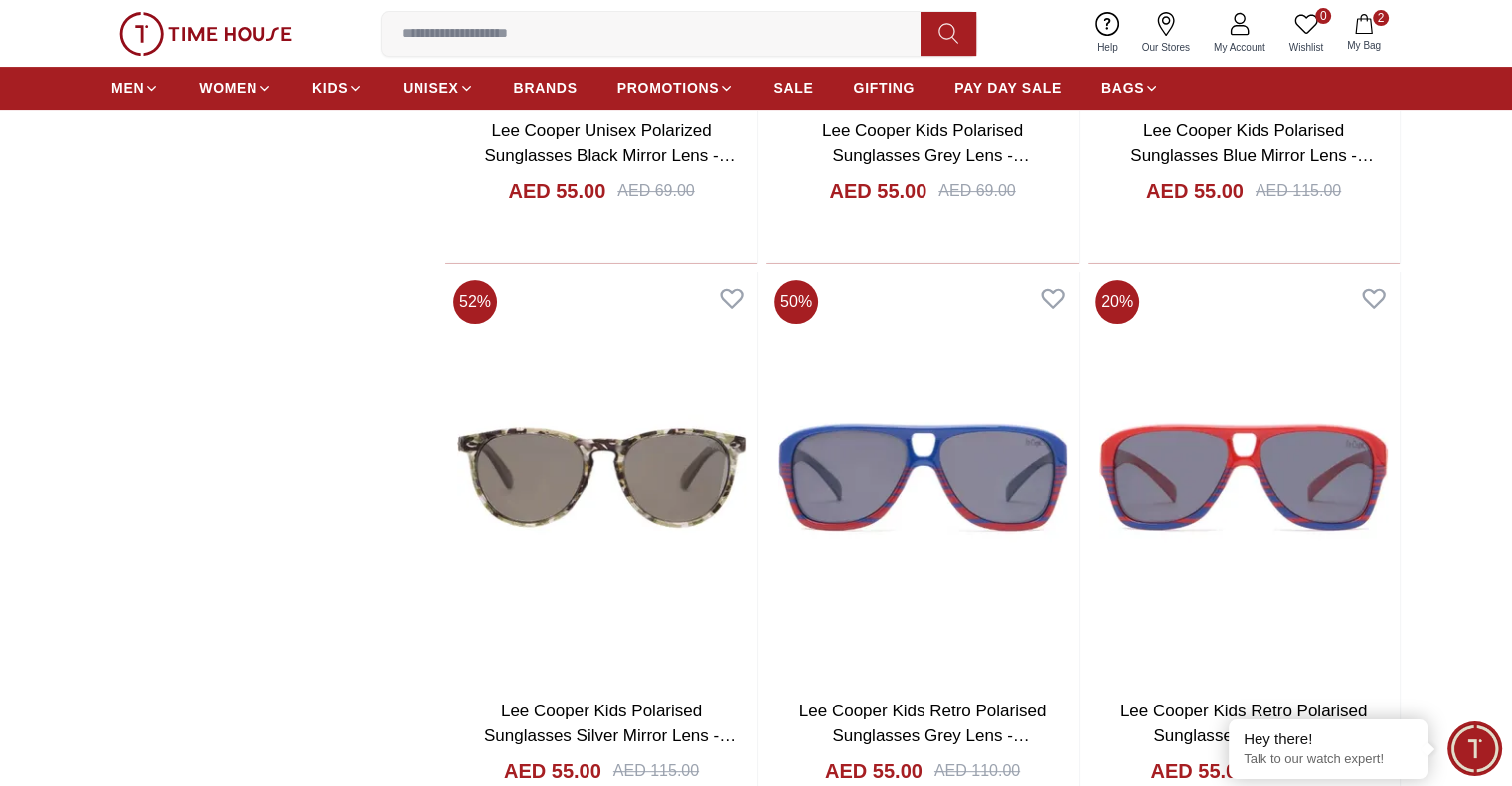 click on "Add to cart" at bounding box center (922, 5464) 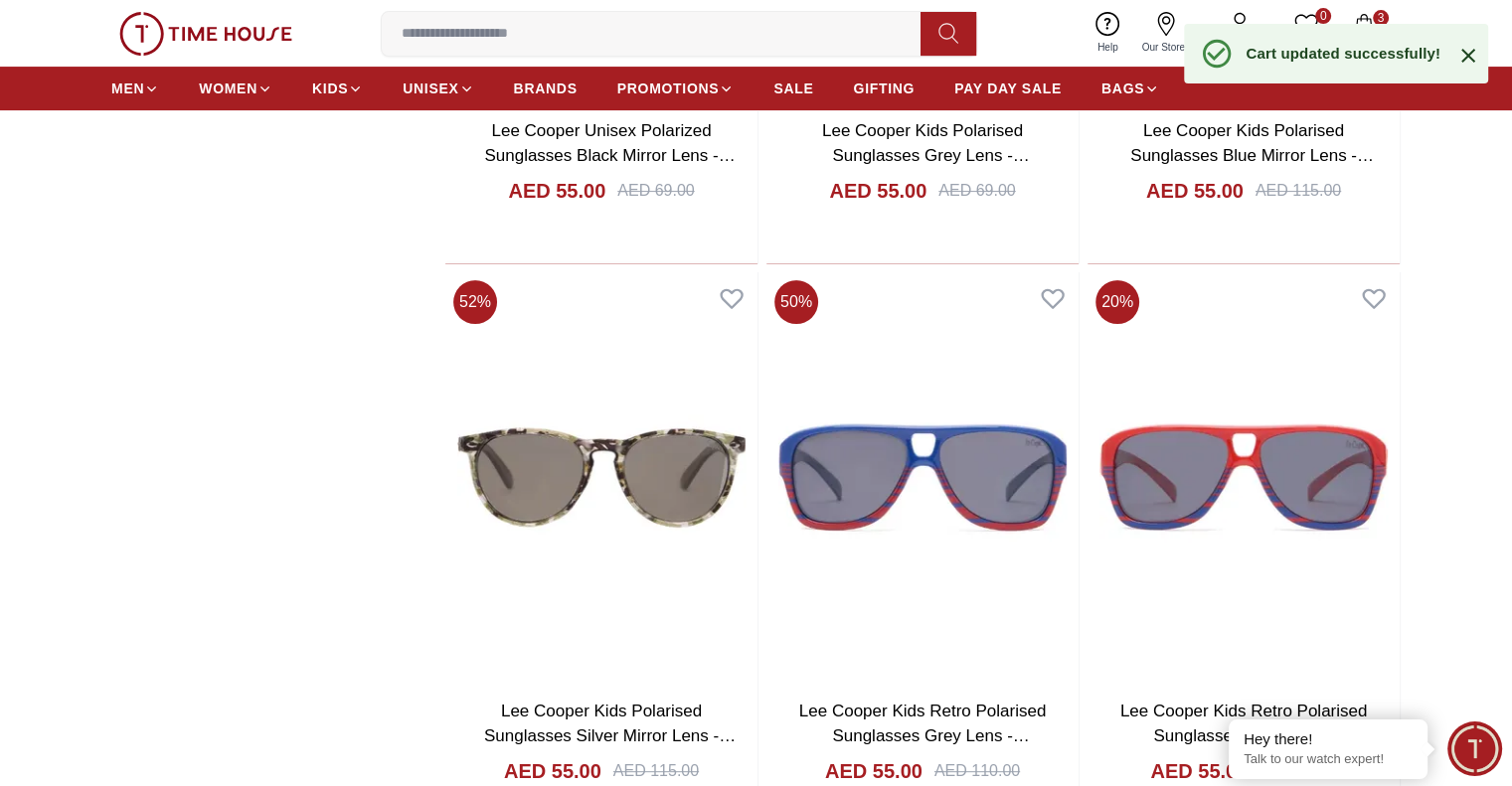 click on "[NUMBER] My Bag" at bounding box center [1364, 33] 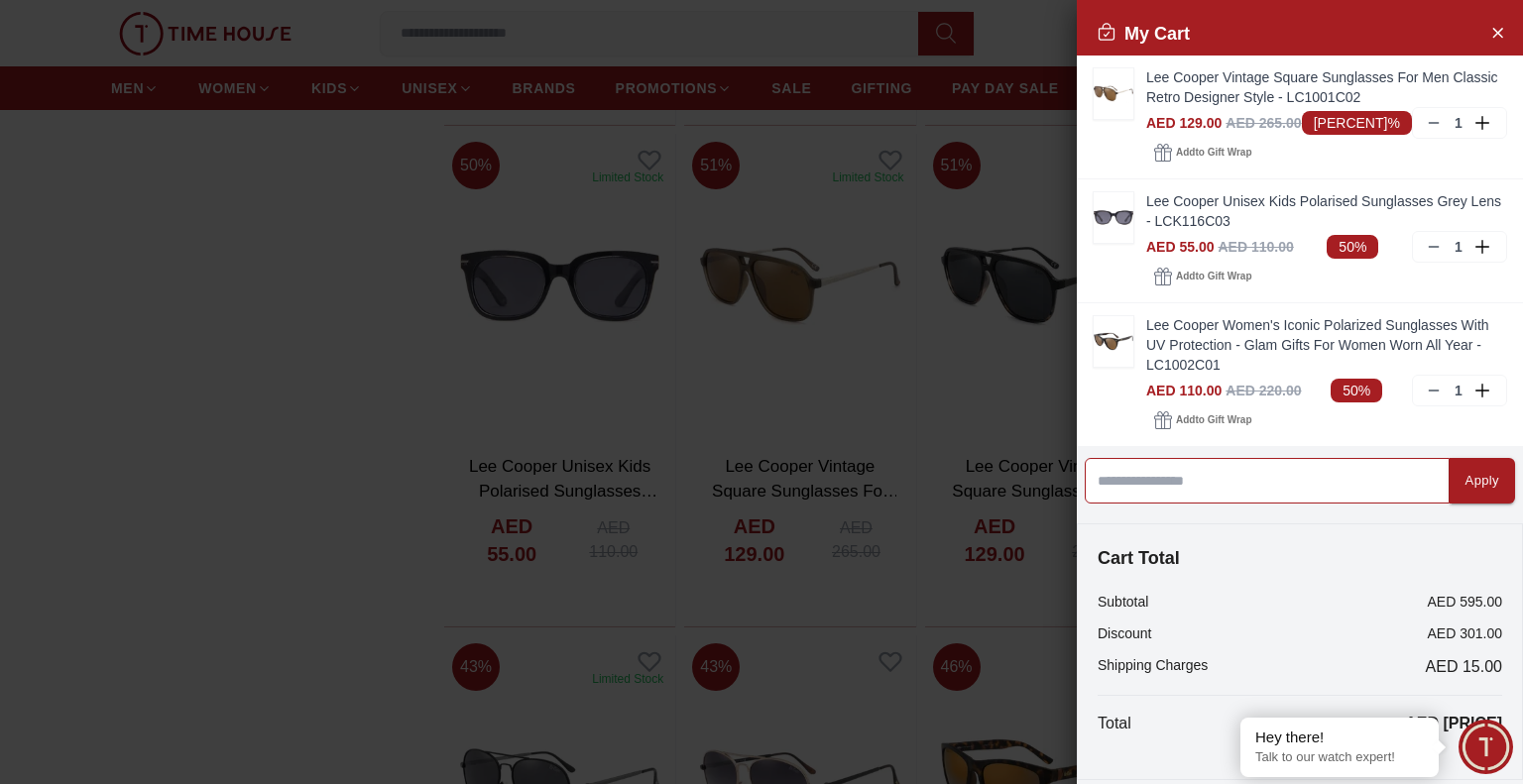 click at bounding box center [1267, 481] 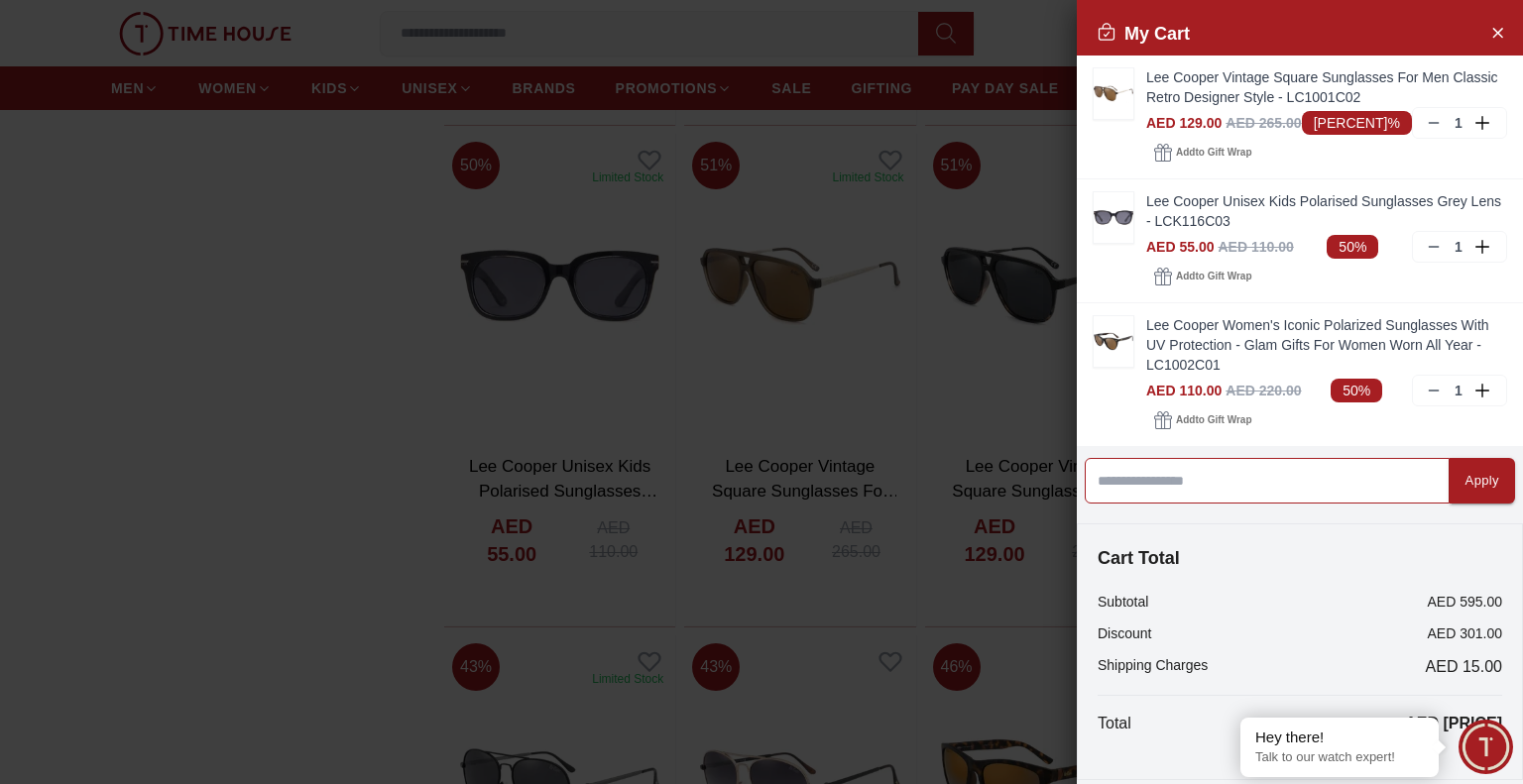 paste on "*******" 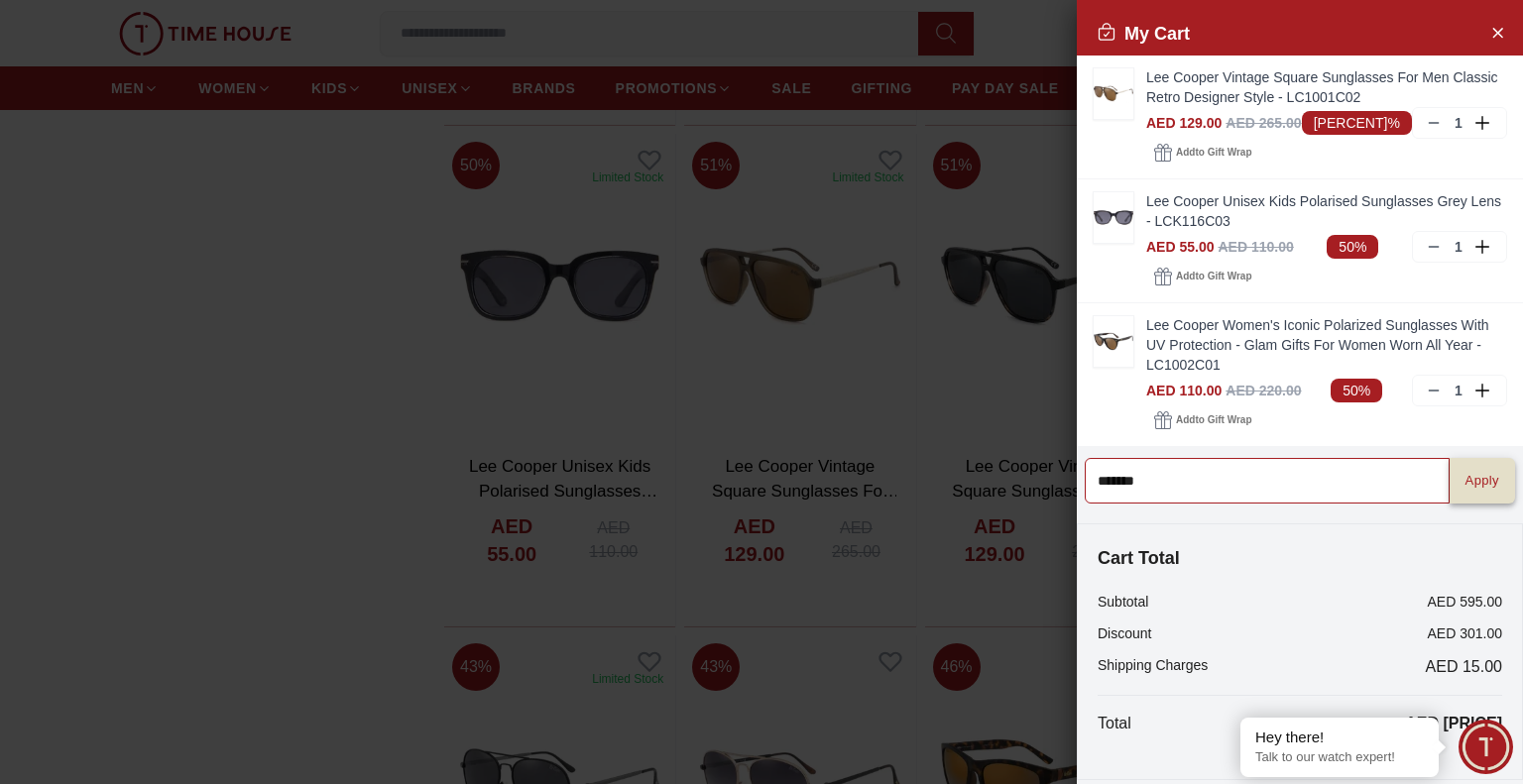 type on "*******" 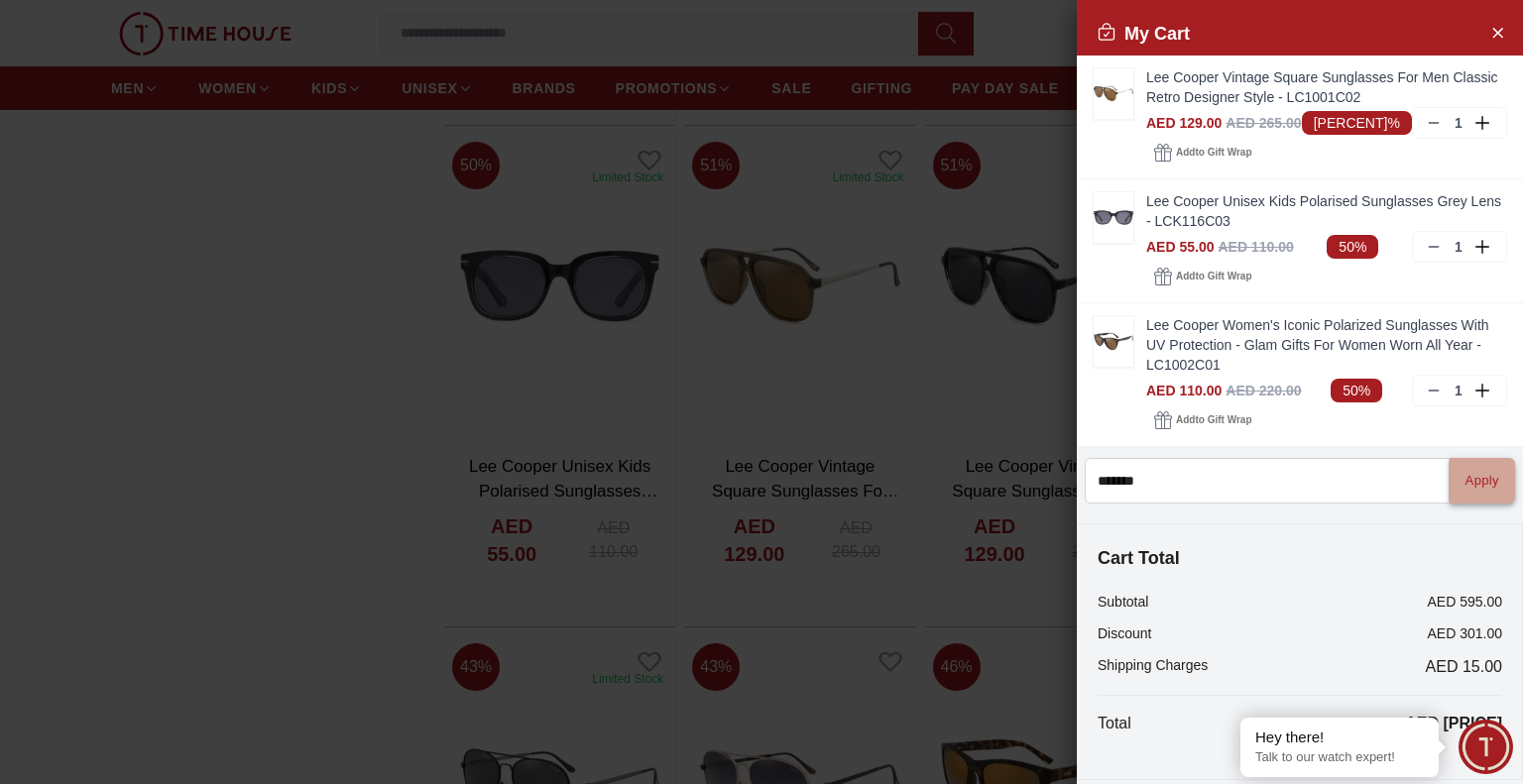 click on "Apply" at bounding box center [1482, 481] 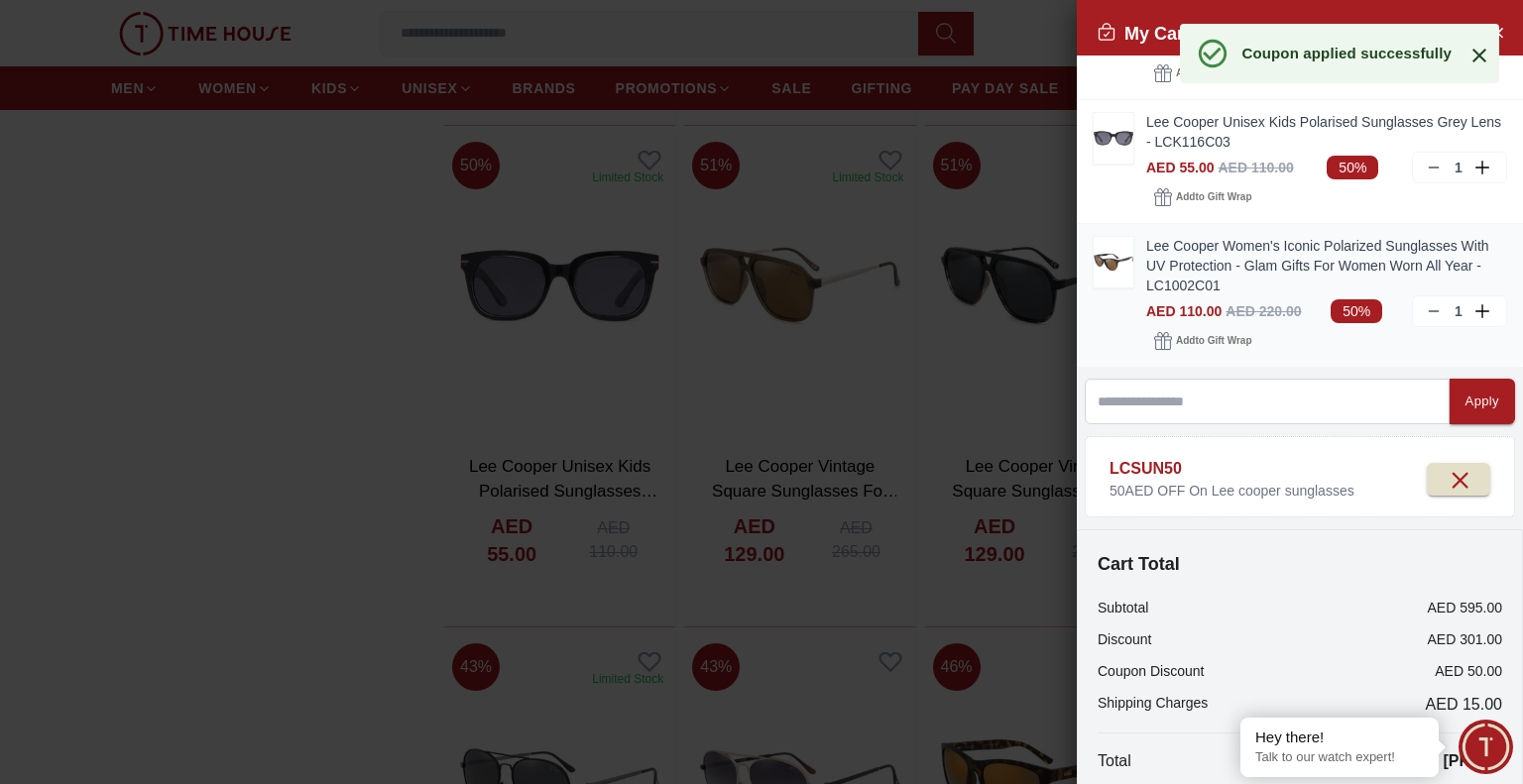 scroll, scrollTop: 188, scrollLeft: 0, axis: vertical 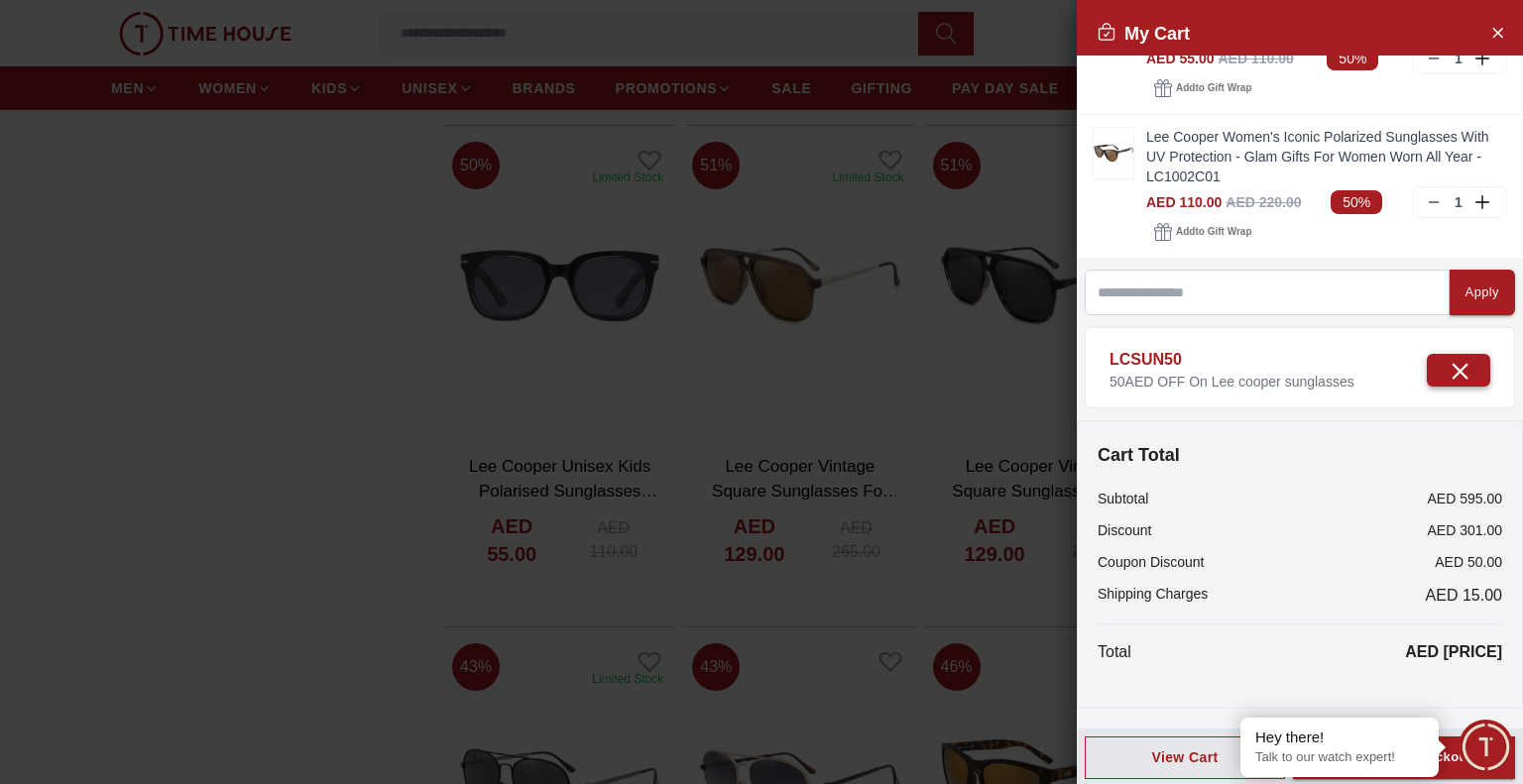 click 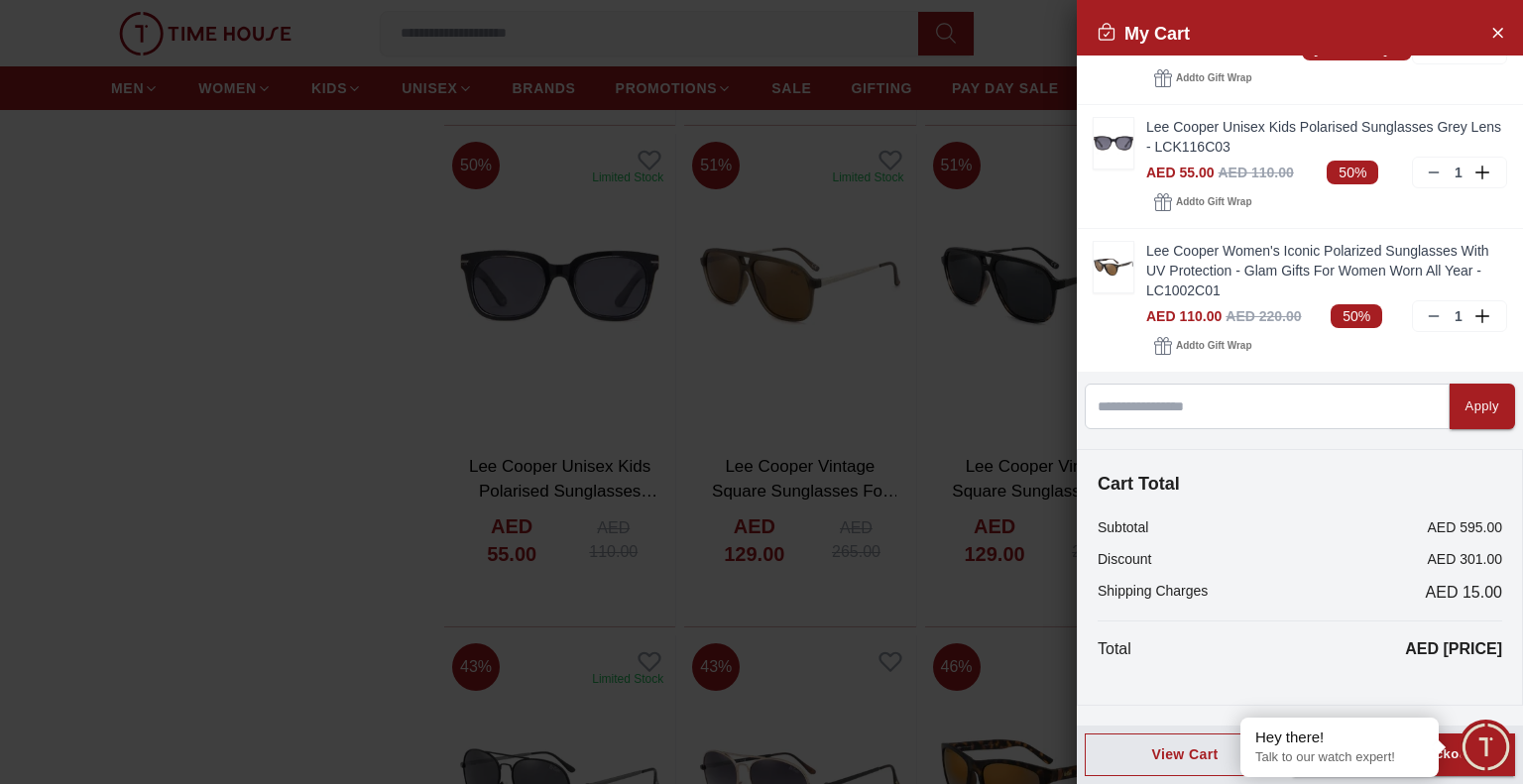 scroll, scrollTop: 71, scrollLeft: 0, axis: vertical 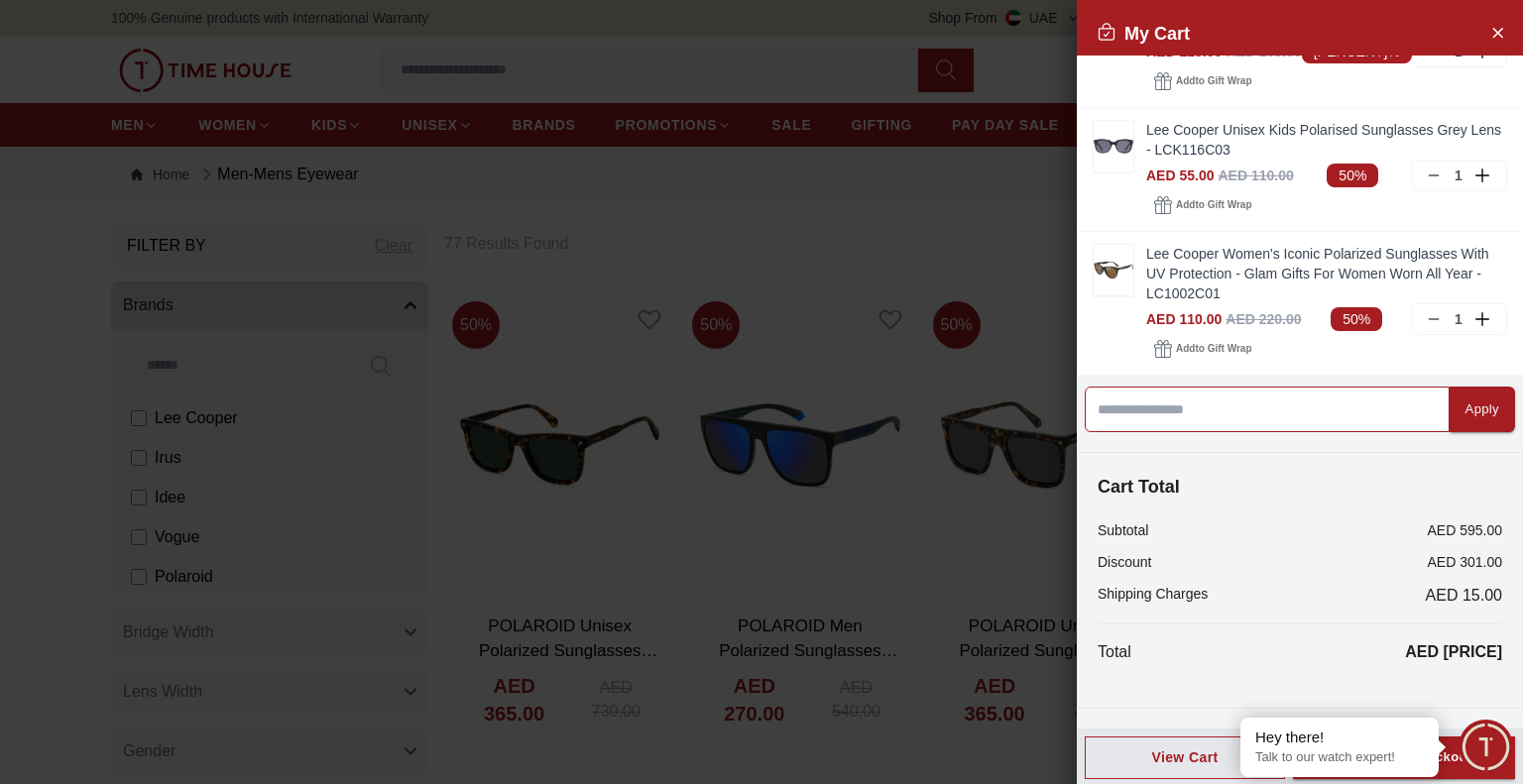 click at bounding box center [1267, 409] 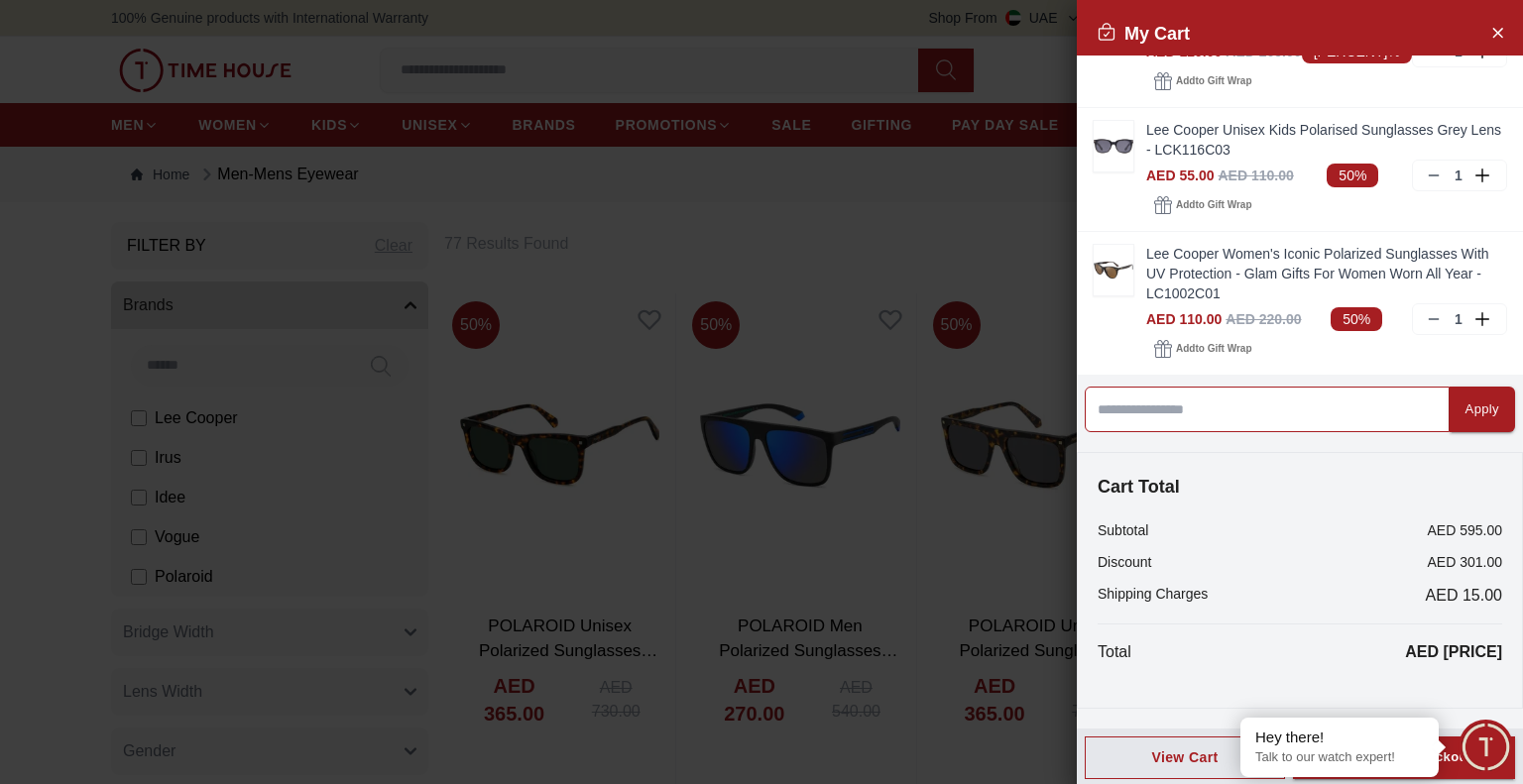 paste on "*******" 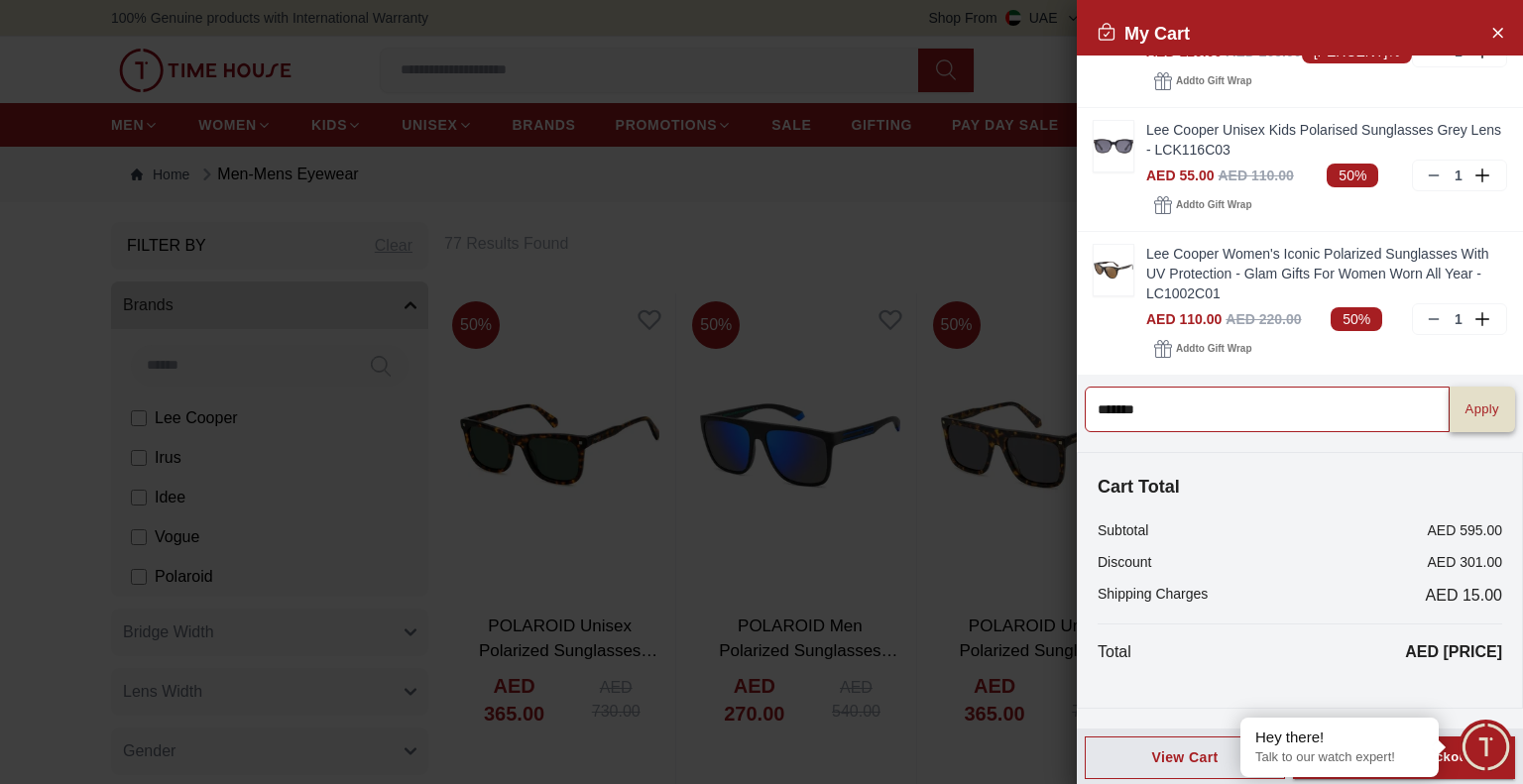 type on "*******" 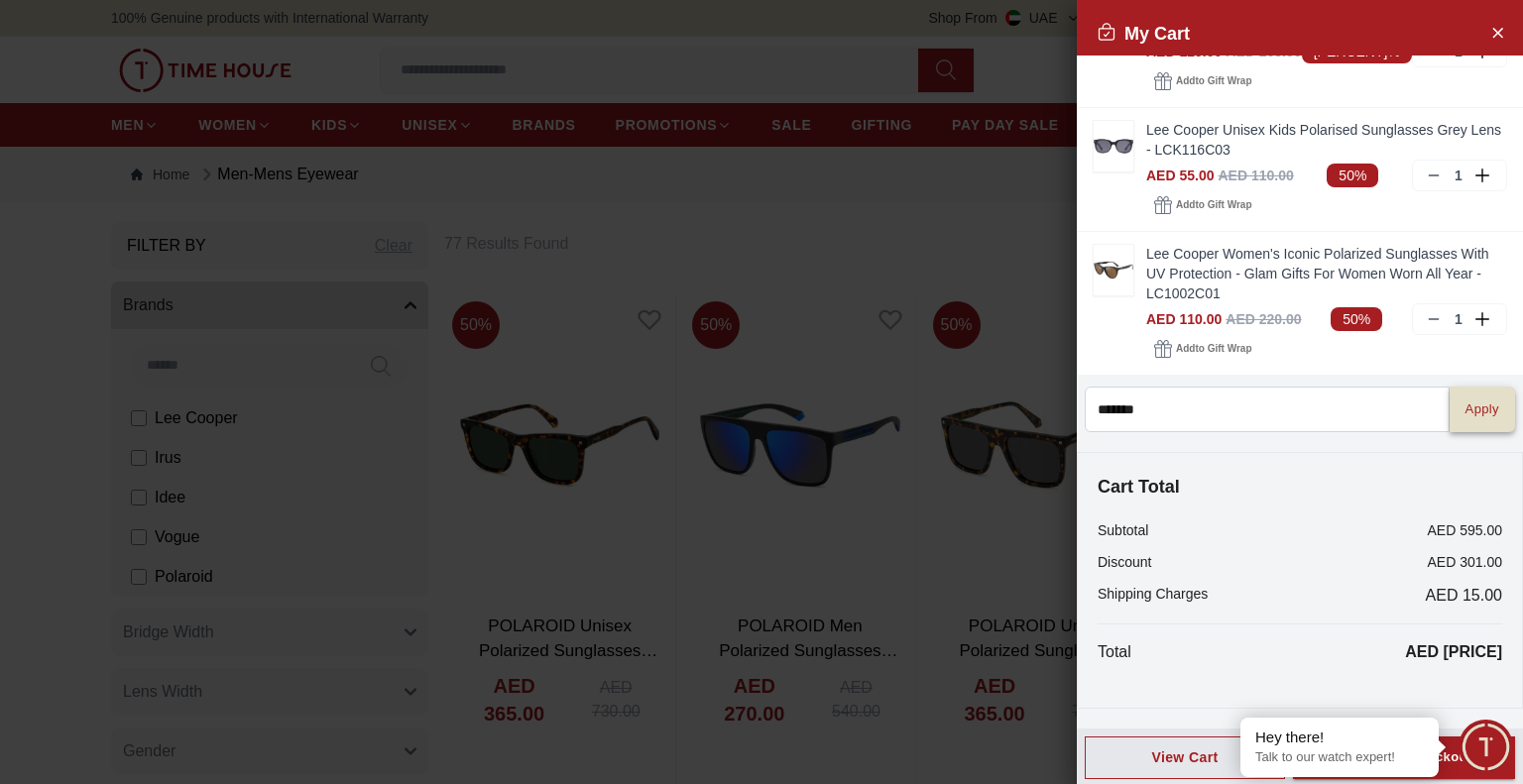 click on "Apply" at bounding box center [1482, 409] 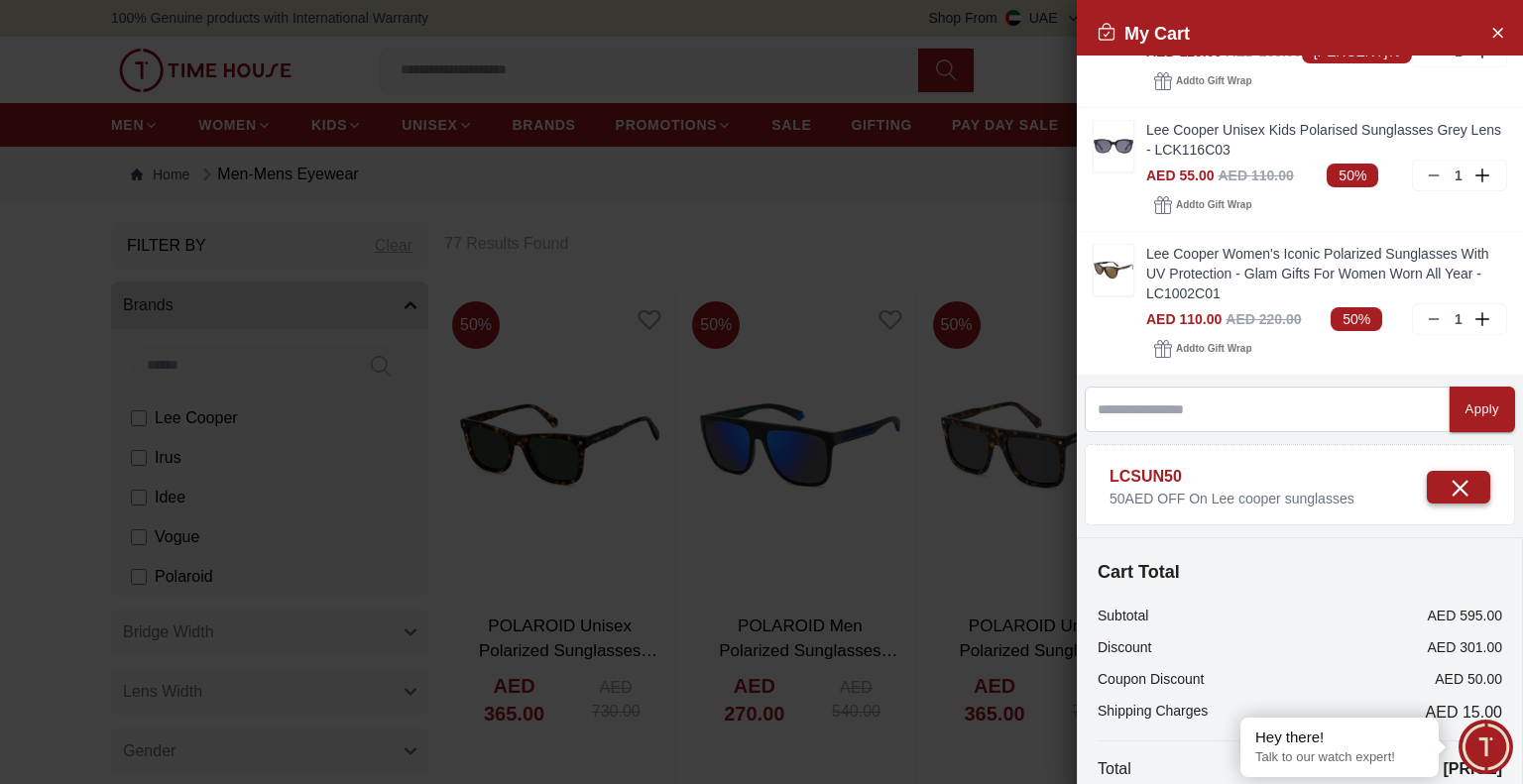 click at bounding box center [1459, 487] 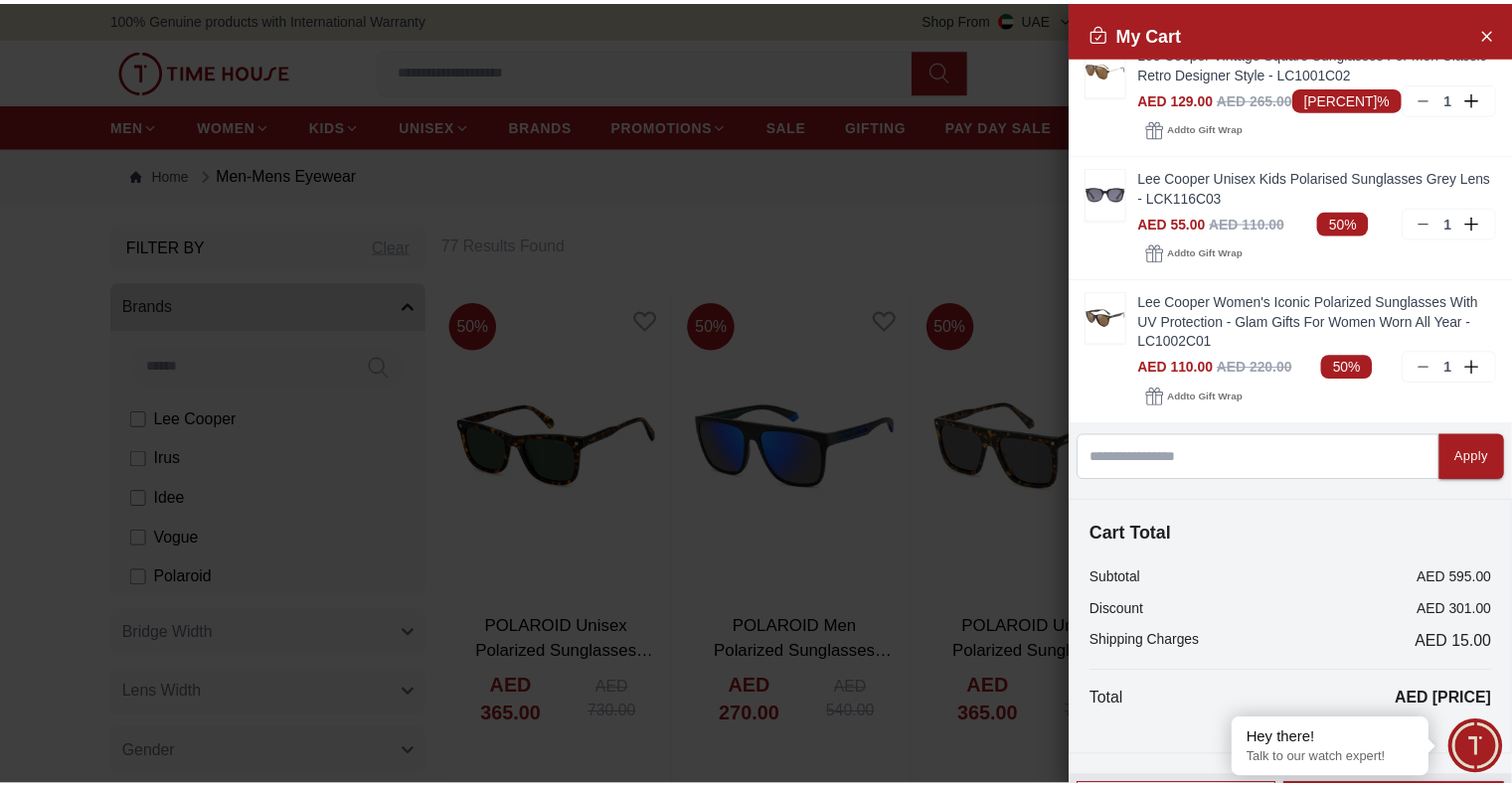 scroll, scrollTop: 0, scrollLeft: 0, axis: both 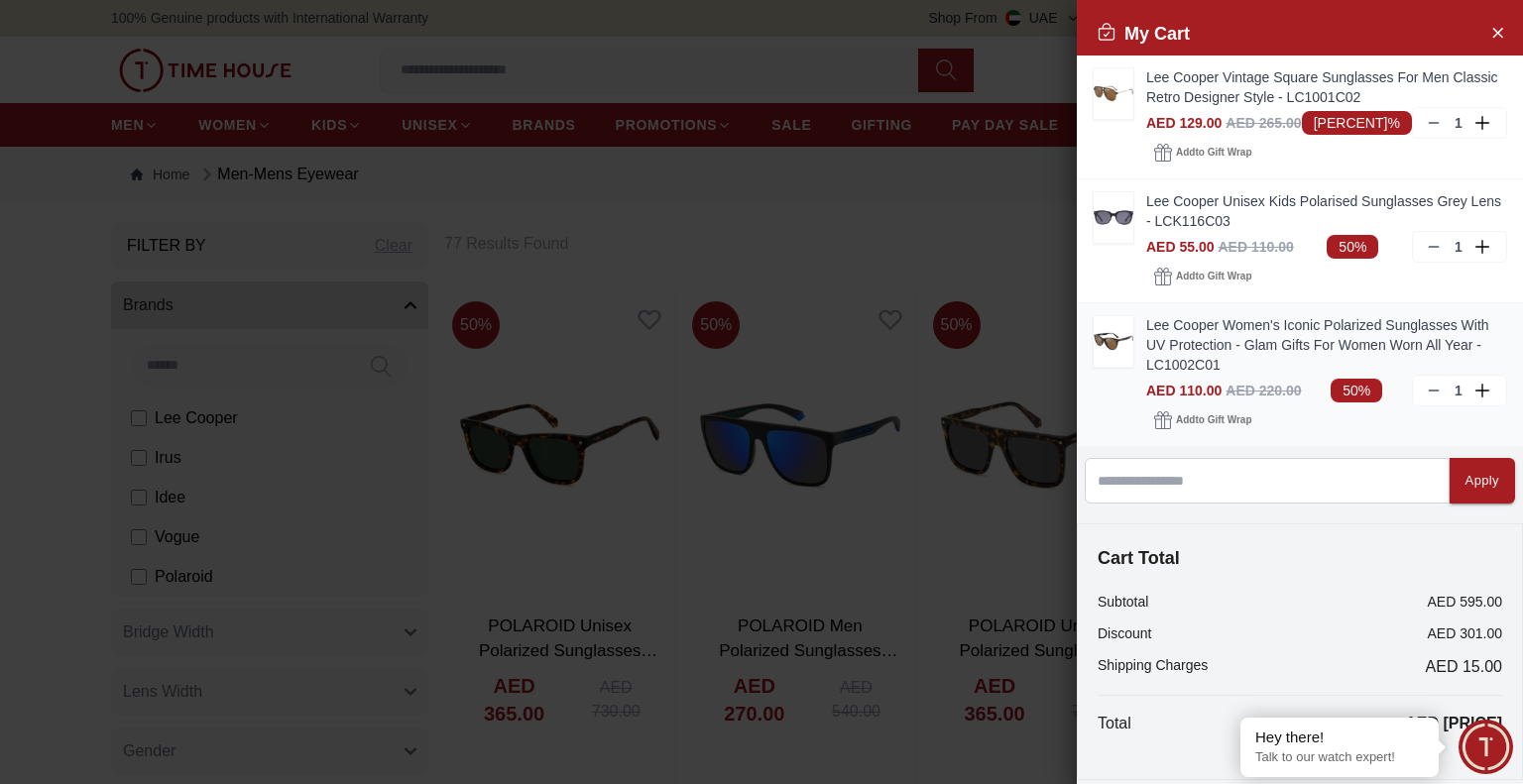 click 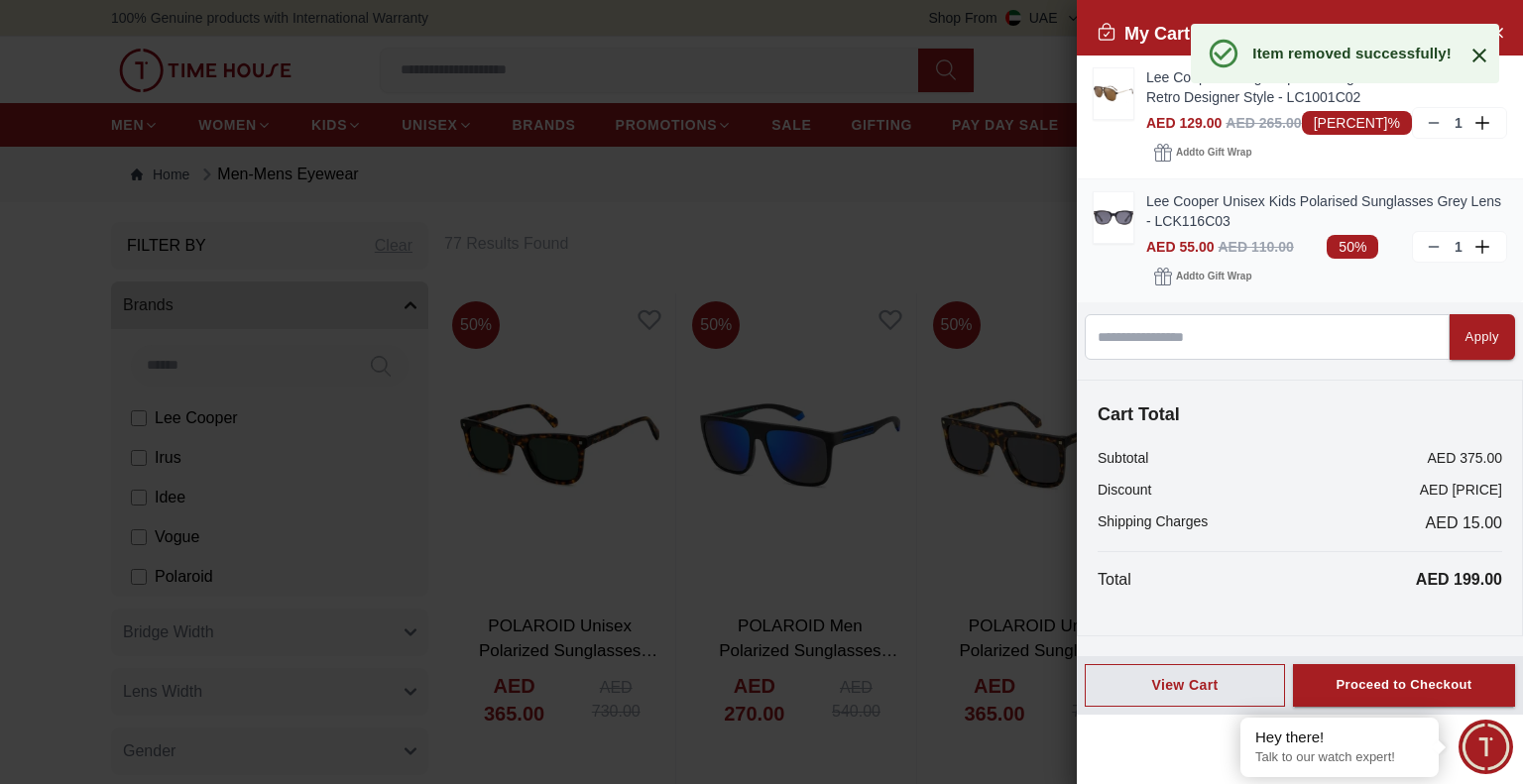 click 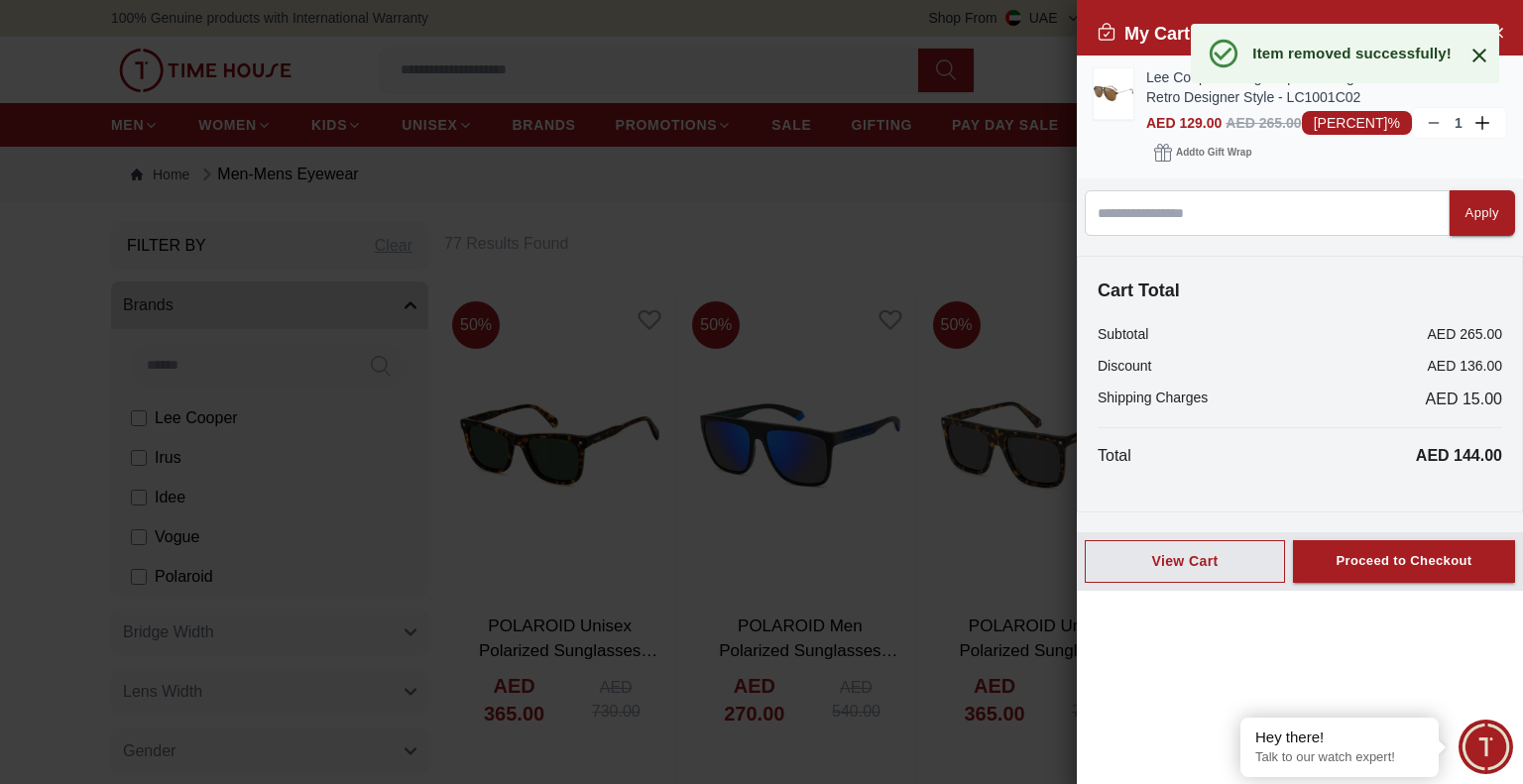 click 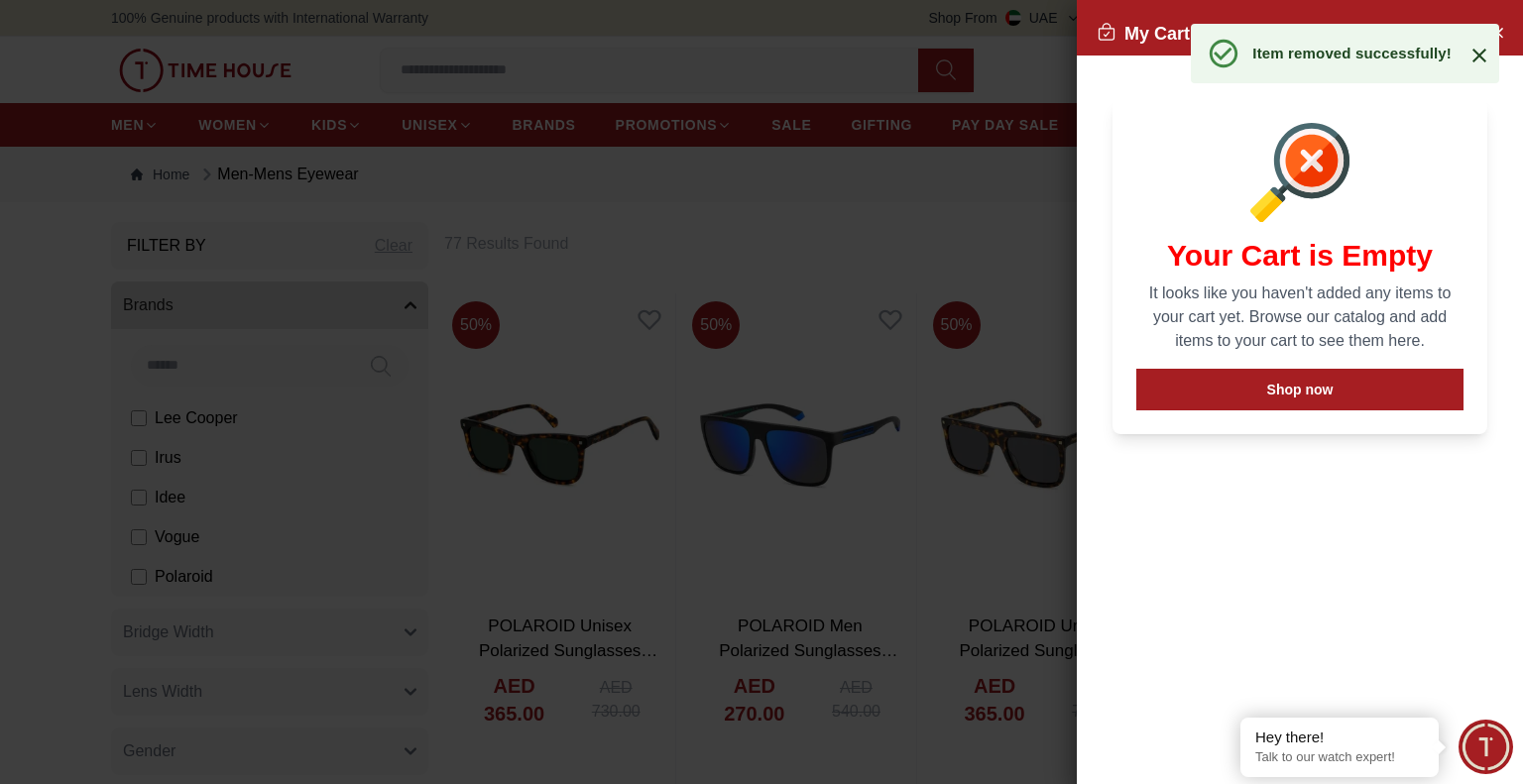 click 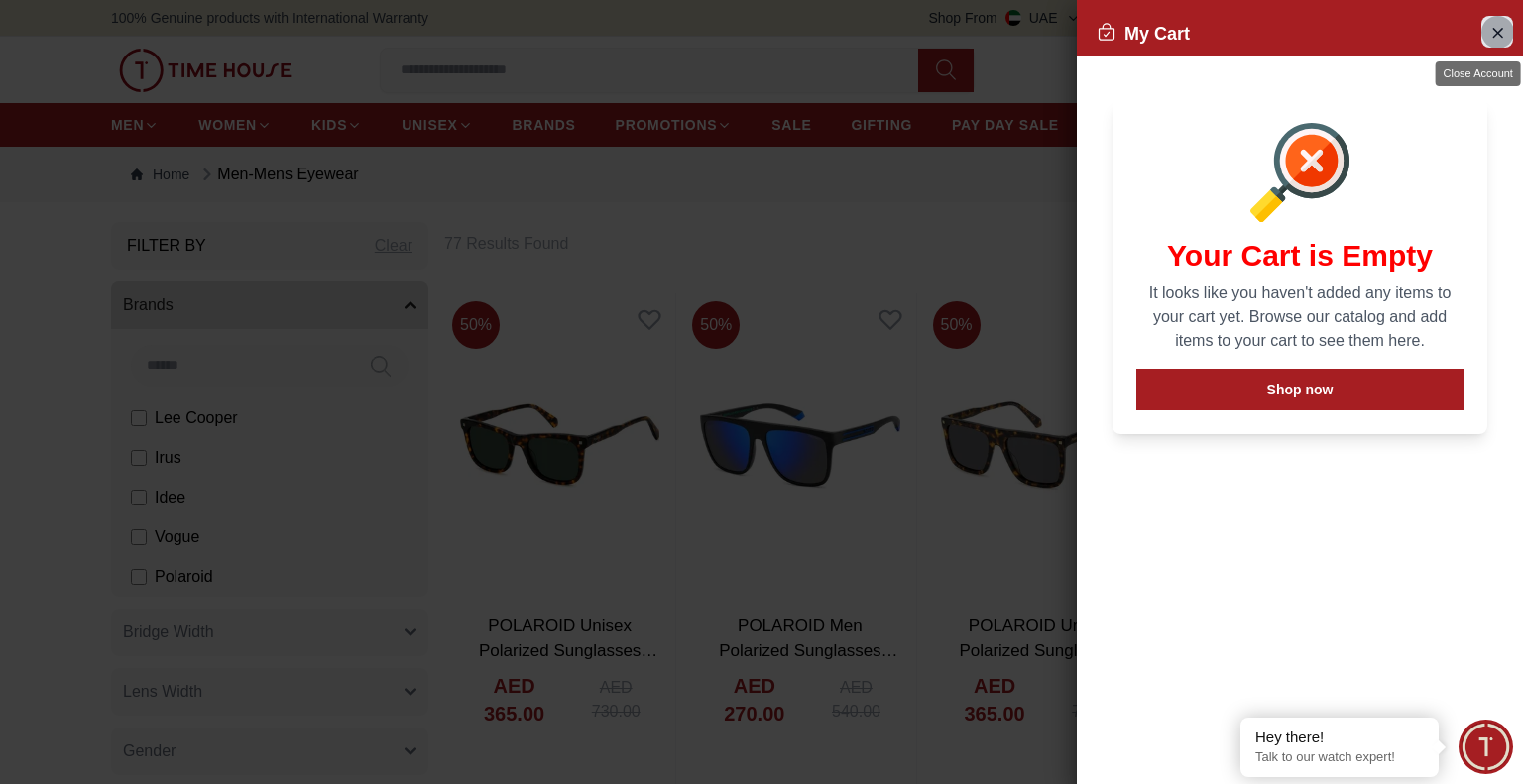 click at bounding box center [1497, 32] 